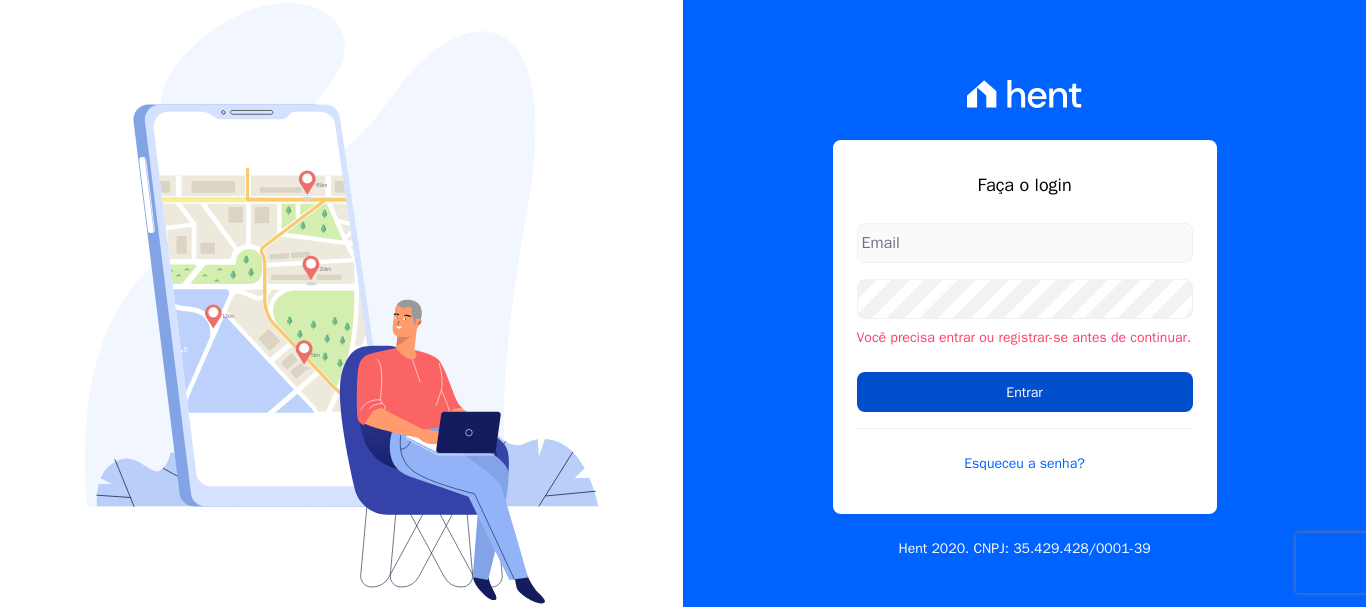 scroll, scrollTop: 0, scrollLeft: 0, axis: both 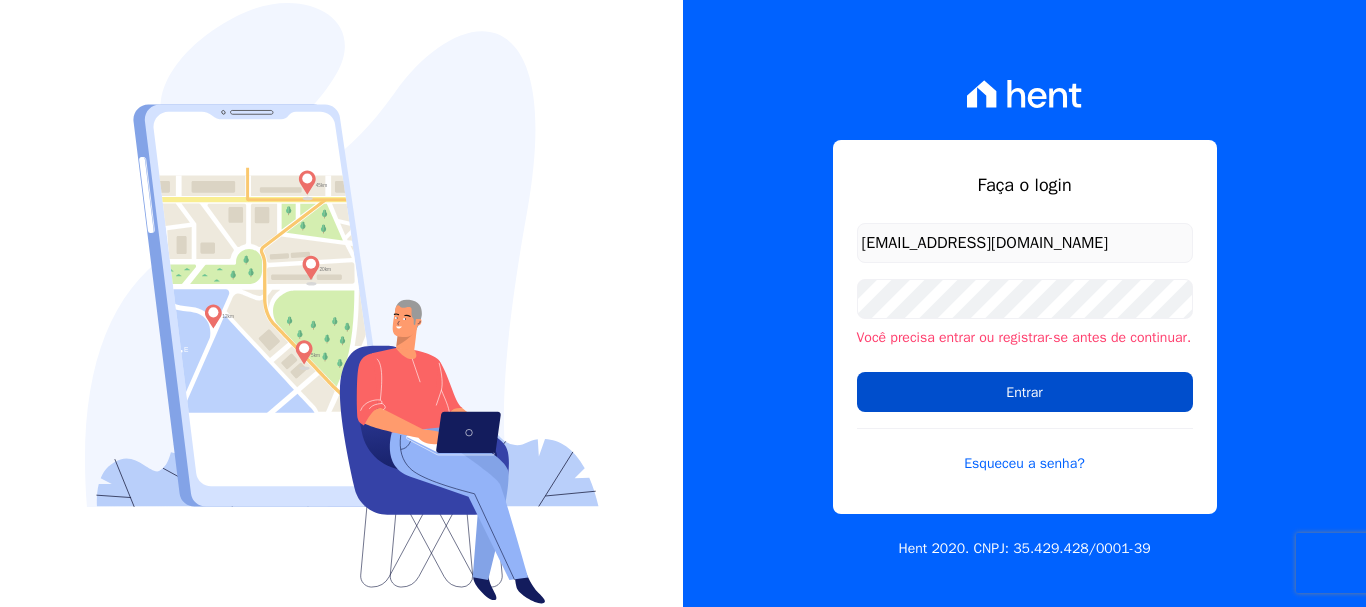 click on "Entrar" at bounding box center (1025, 392) 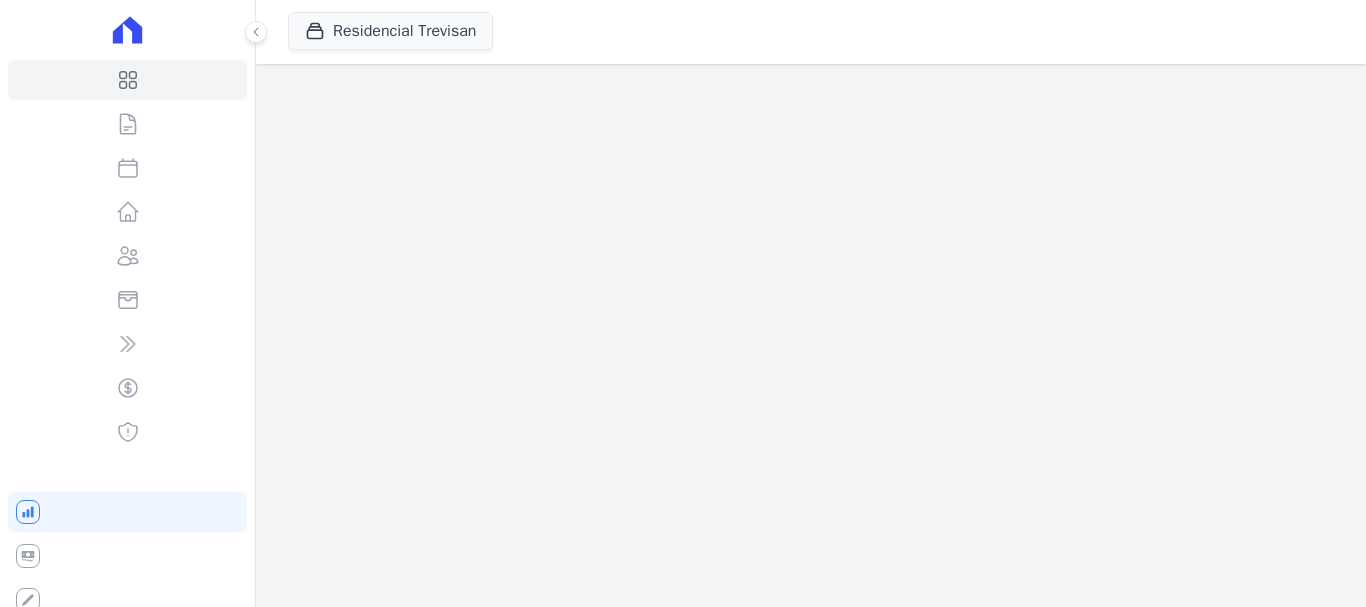 scroll, scrollTop: 0, scrollLeft: 0, axis: both 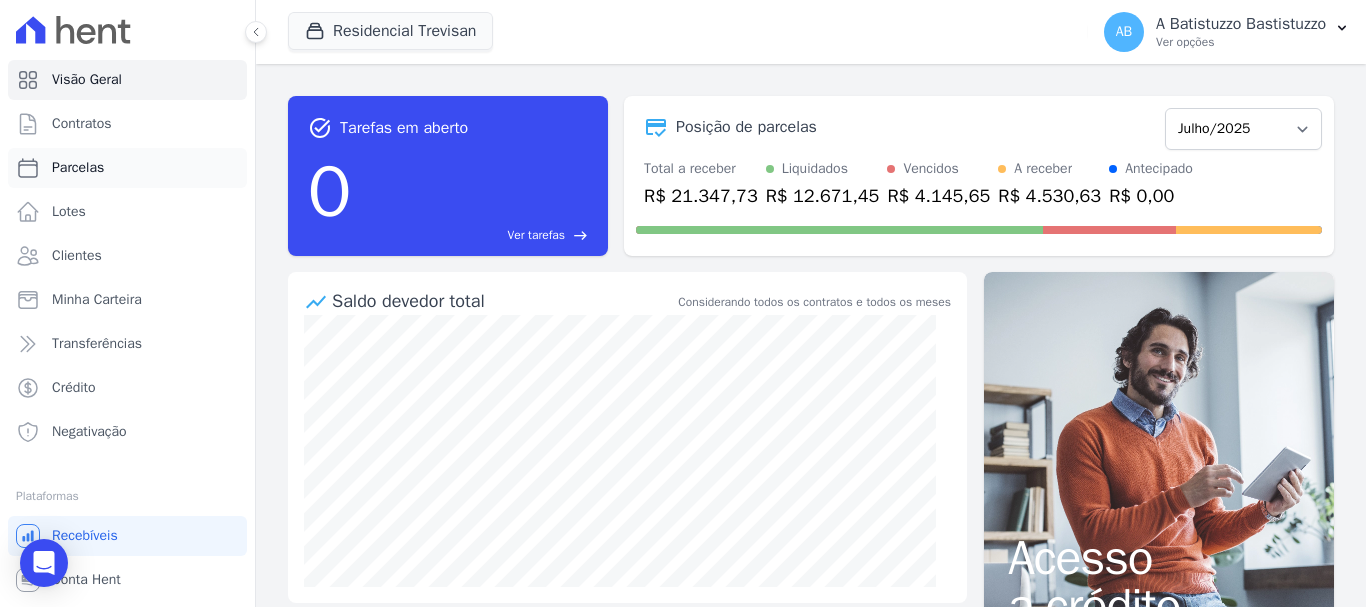 click on "Parcelas" at bounding box center [78, 168] 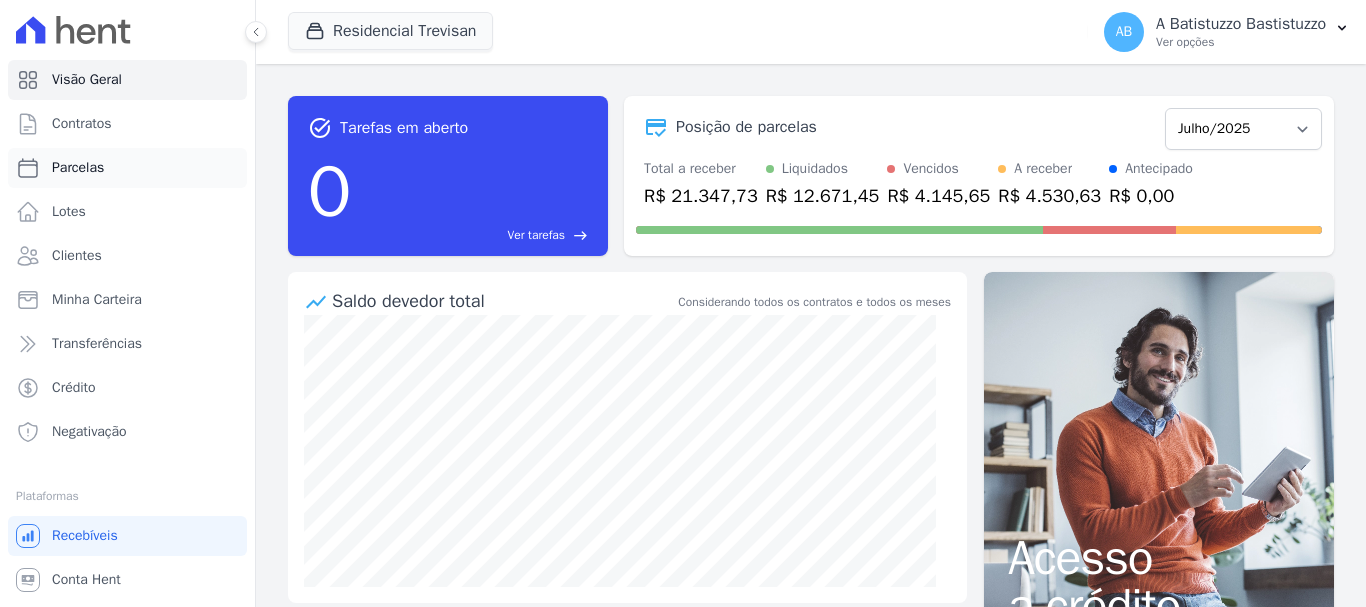 select 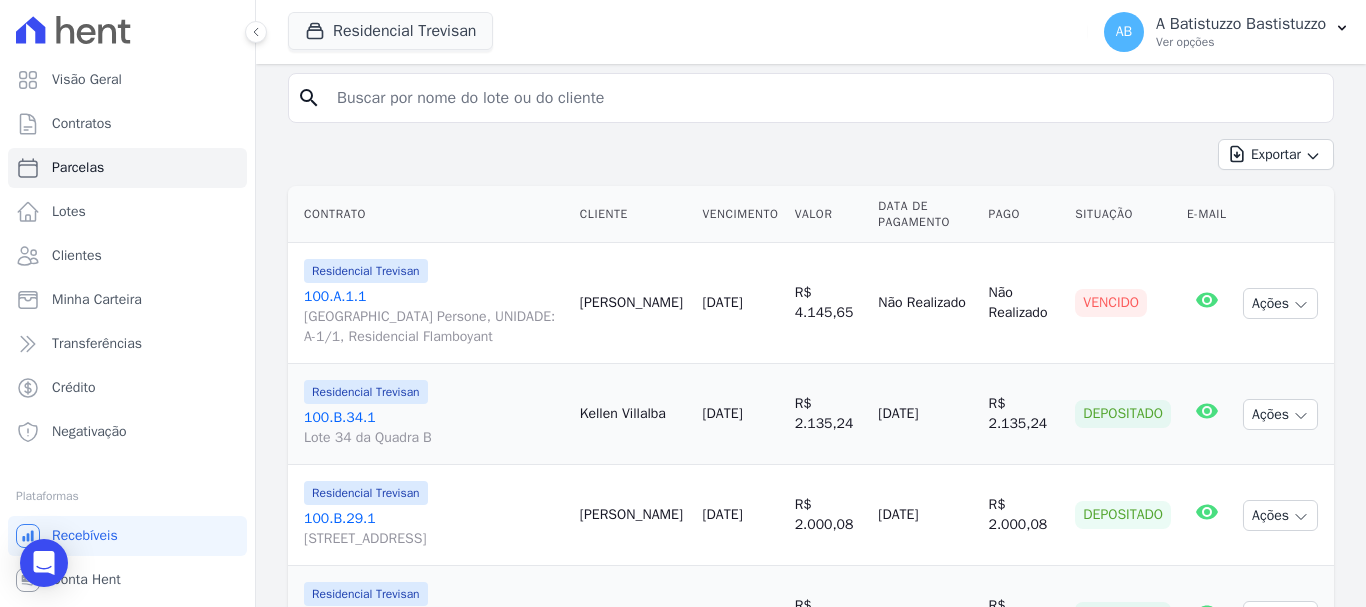 scroll, scrollTop: 100, scrollLeft: 0, axis: vertical 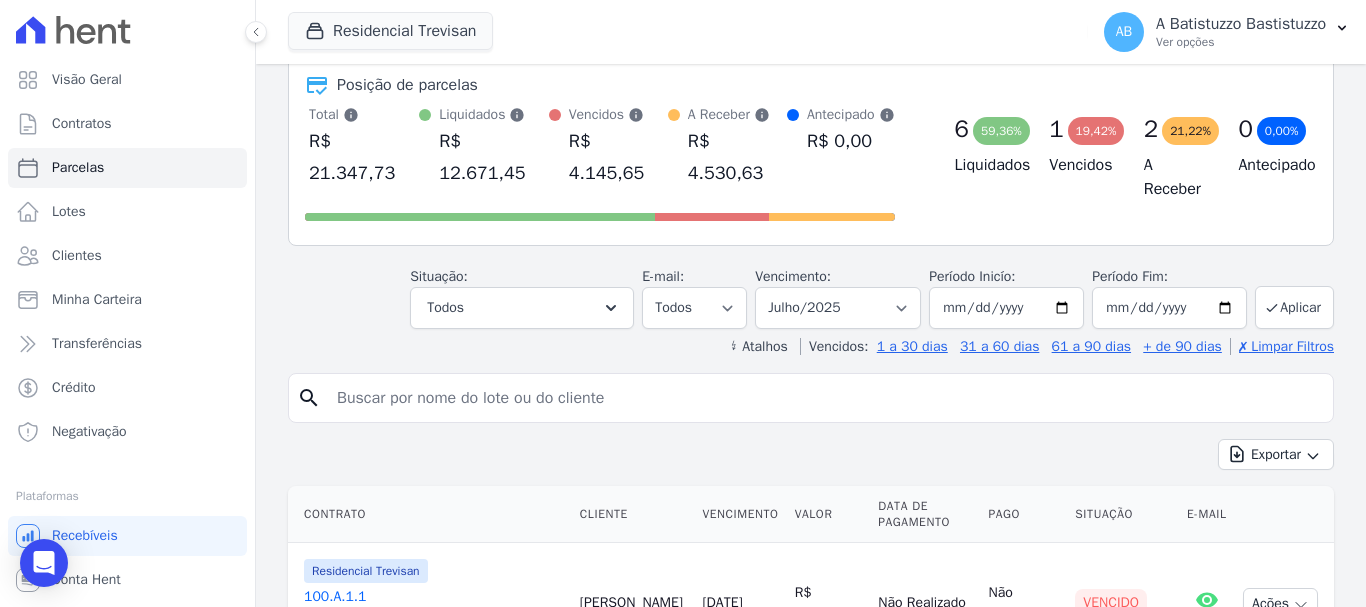 click on "1
19,42%
Vencidos" at bounding box center [1080, 167] 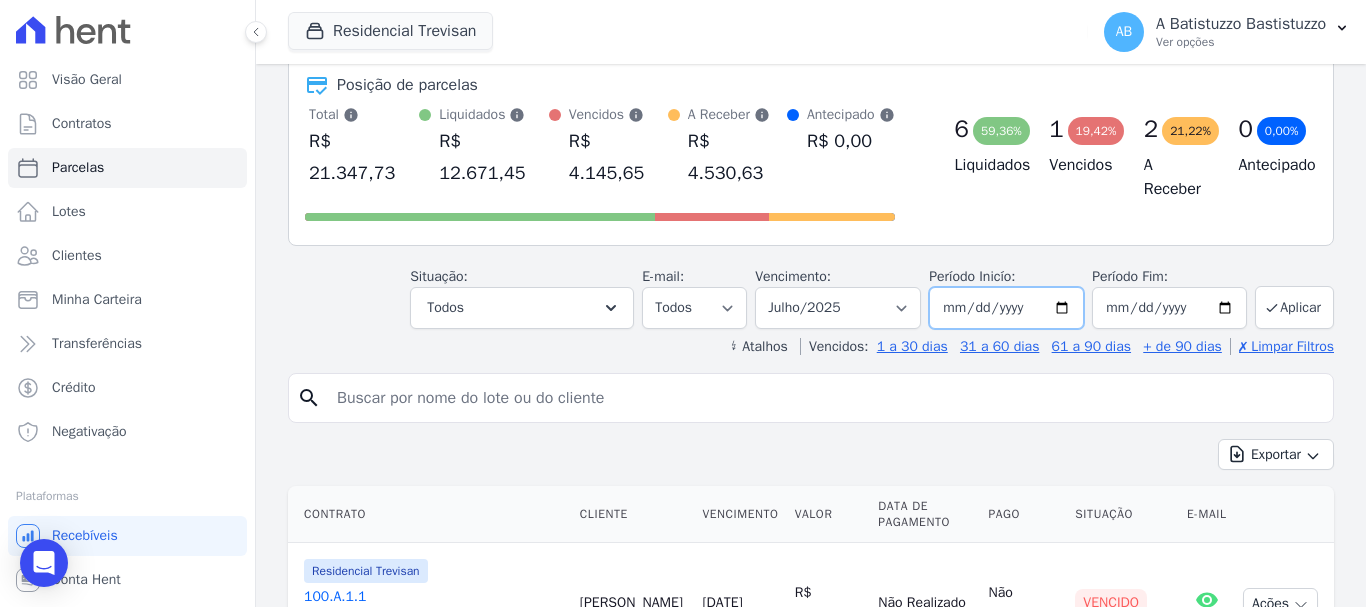 click on "[DATE]" at bounding box center [1006, 308] 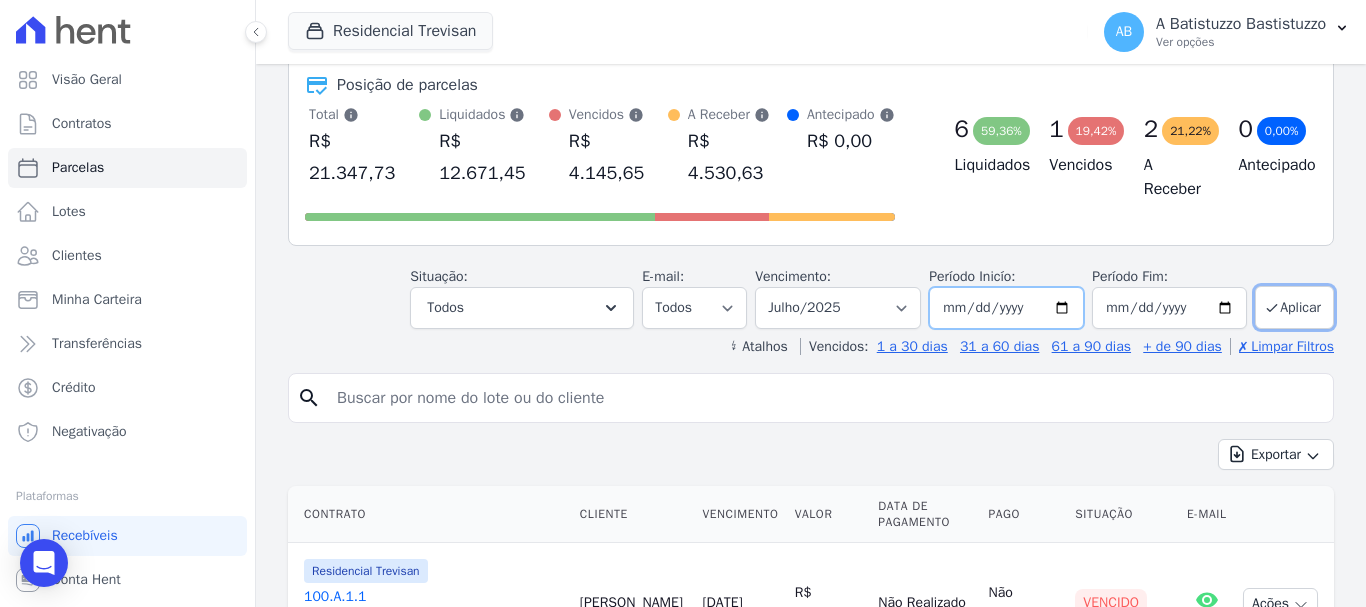 type on "[DATE]" 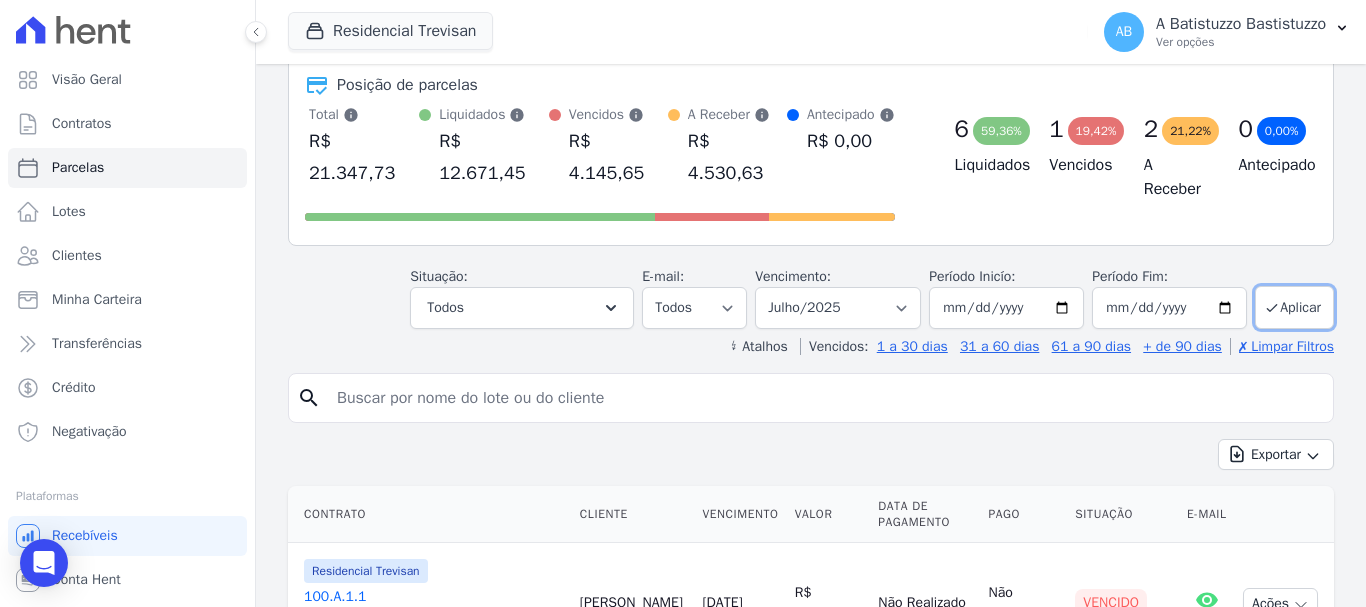 click at bounding box center (825, 398) 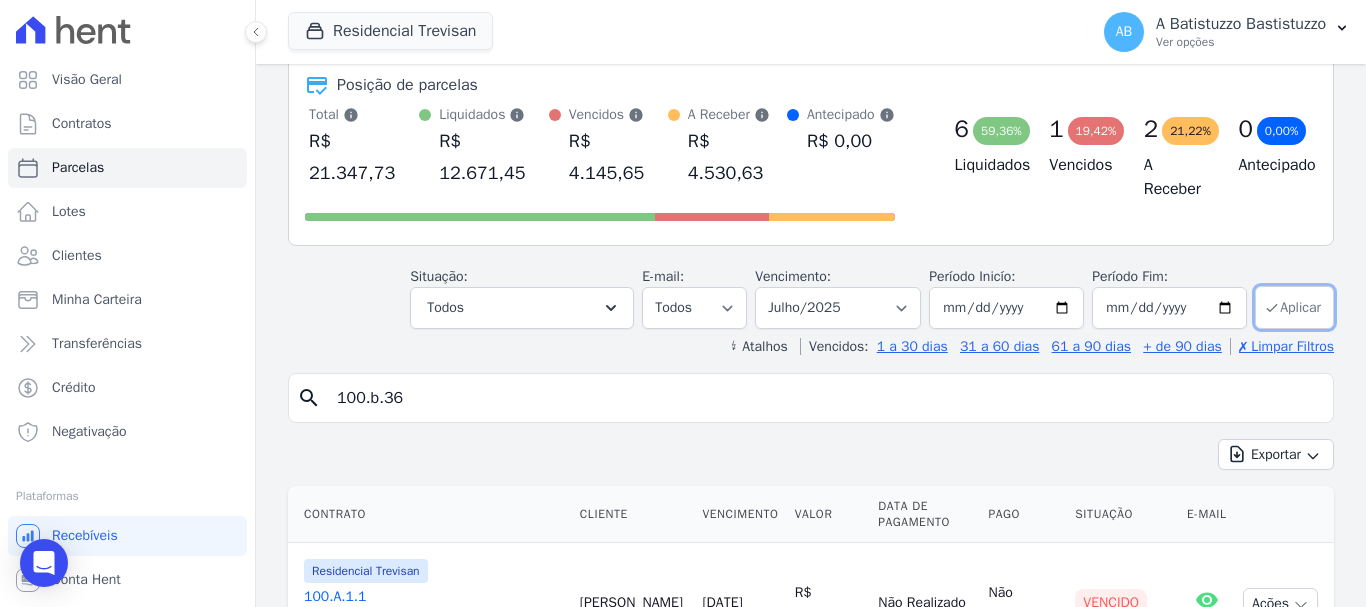 type on "100.b.36" 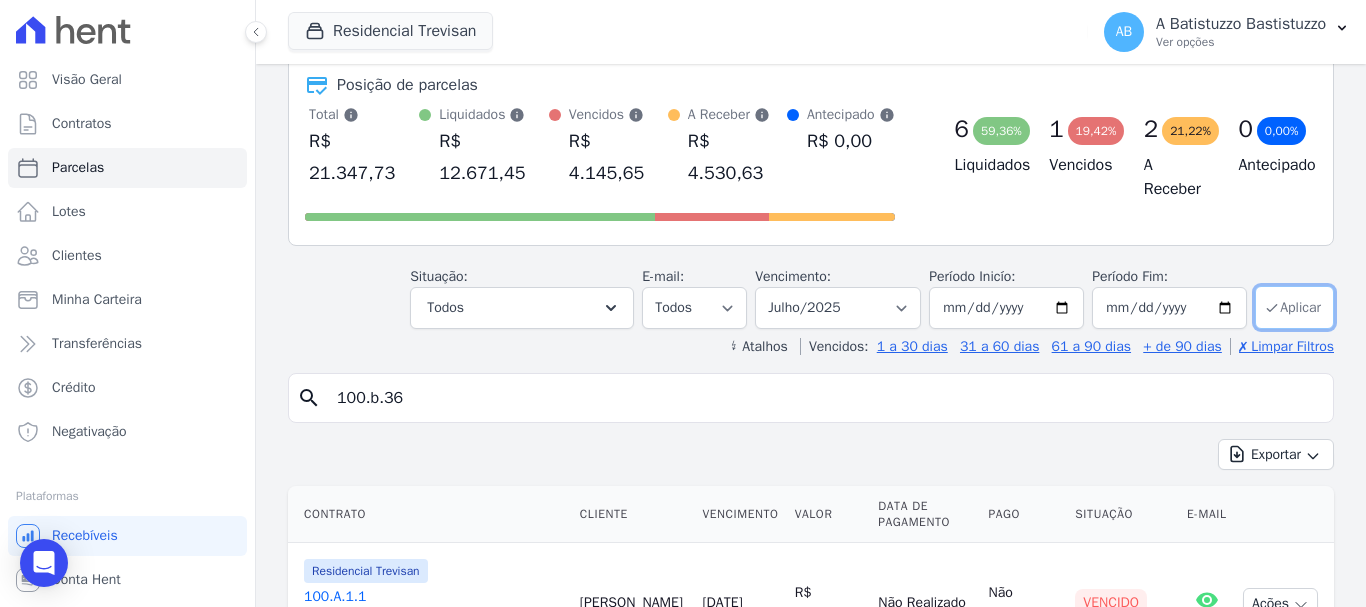 click on "Aplicar" at bounding box center (1294, 307) 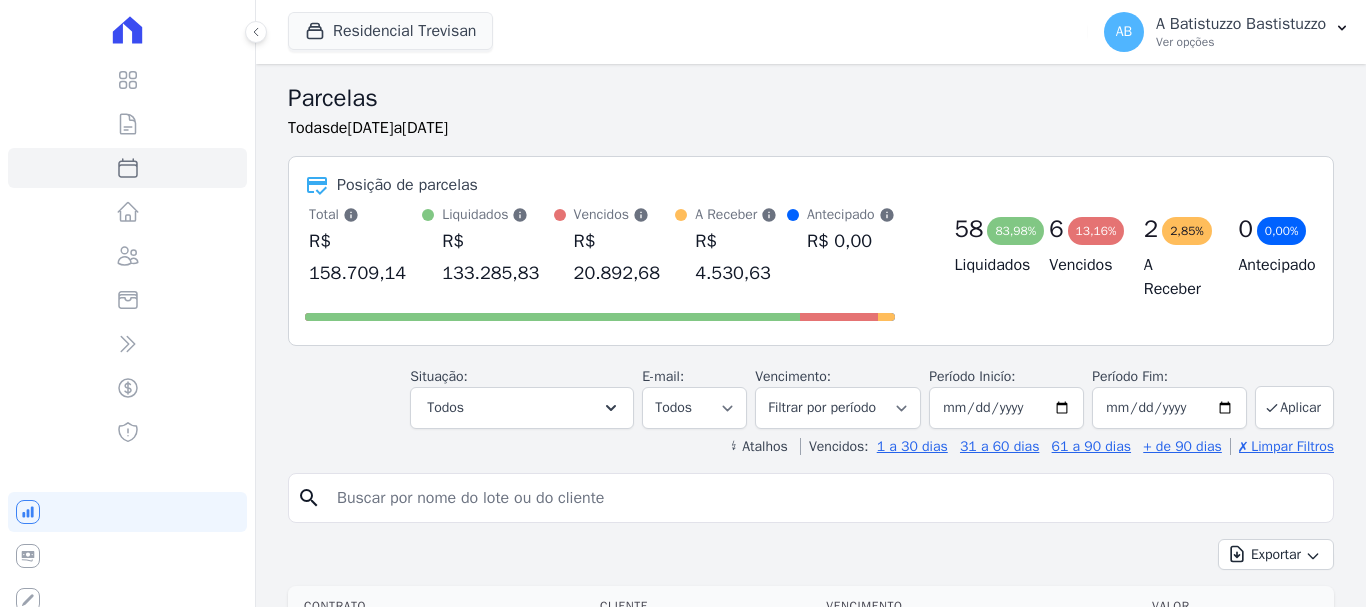 select 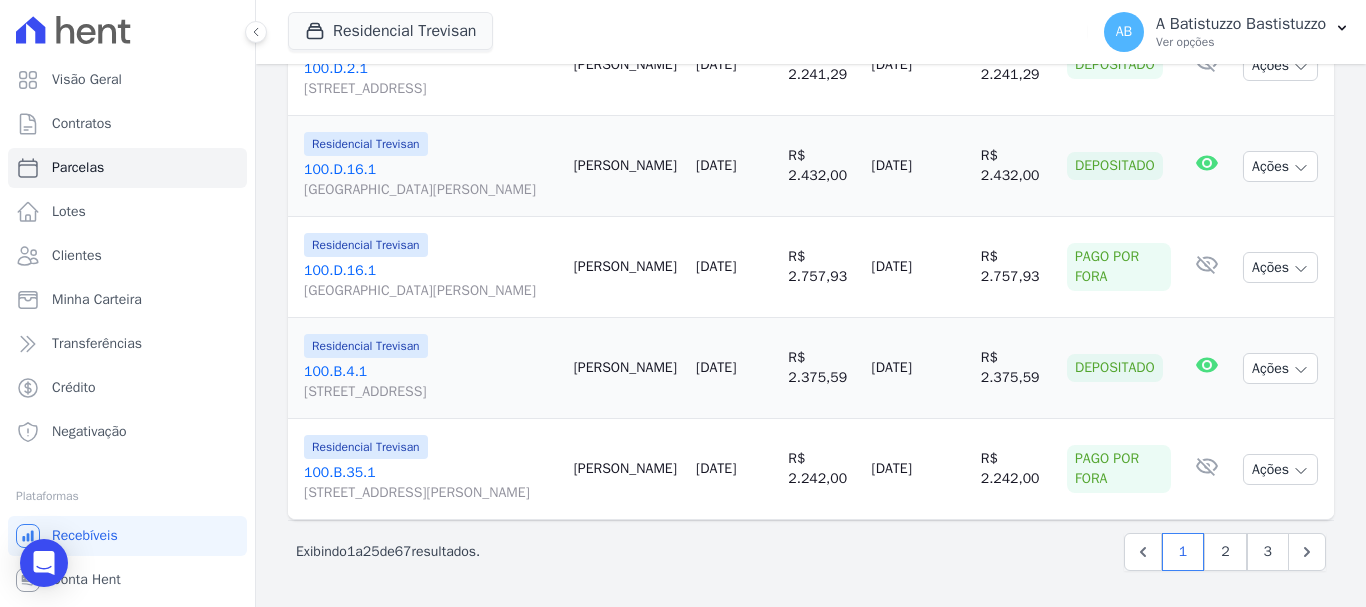 scroll, scrollTop: 3288, scrollLeft: 0, axis: vertical 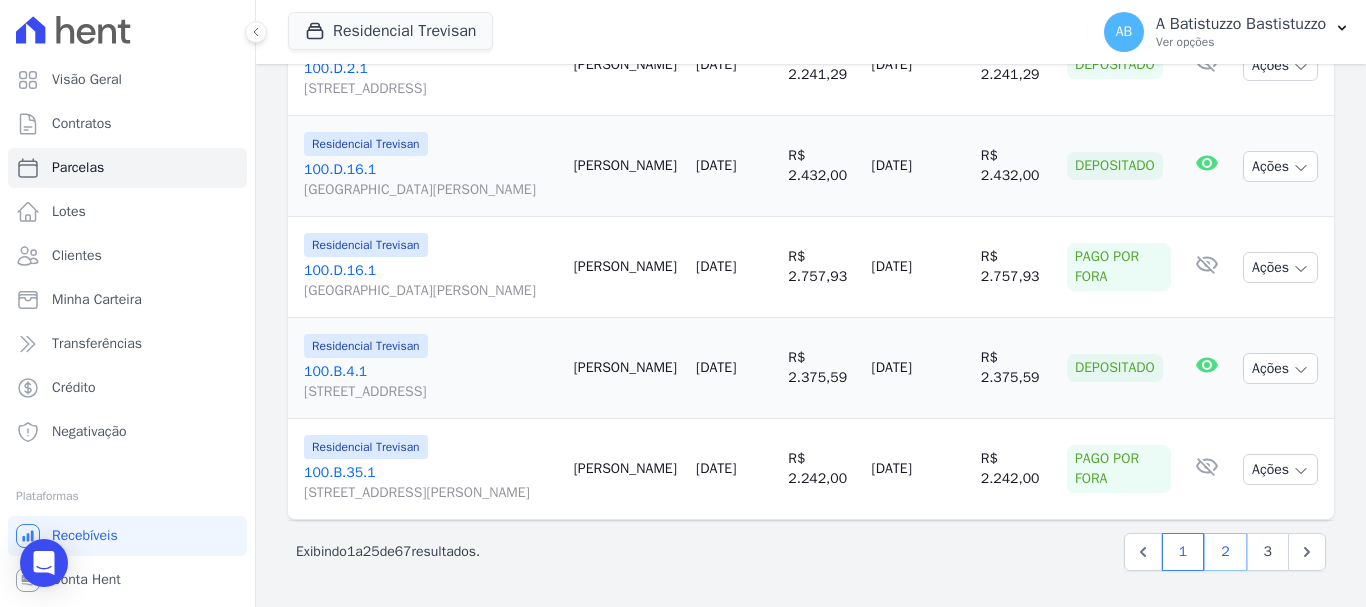 click on "2" at bounding box center [1225, 552] 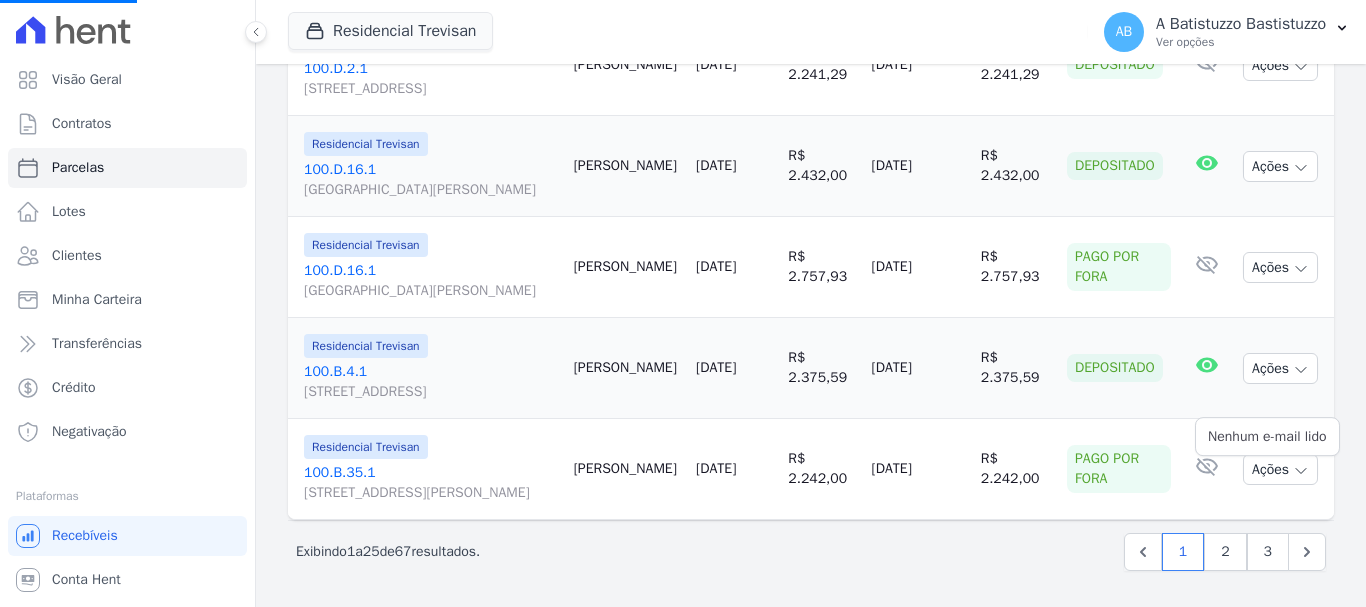 select 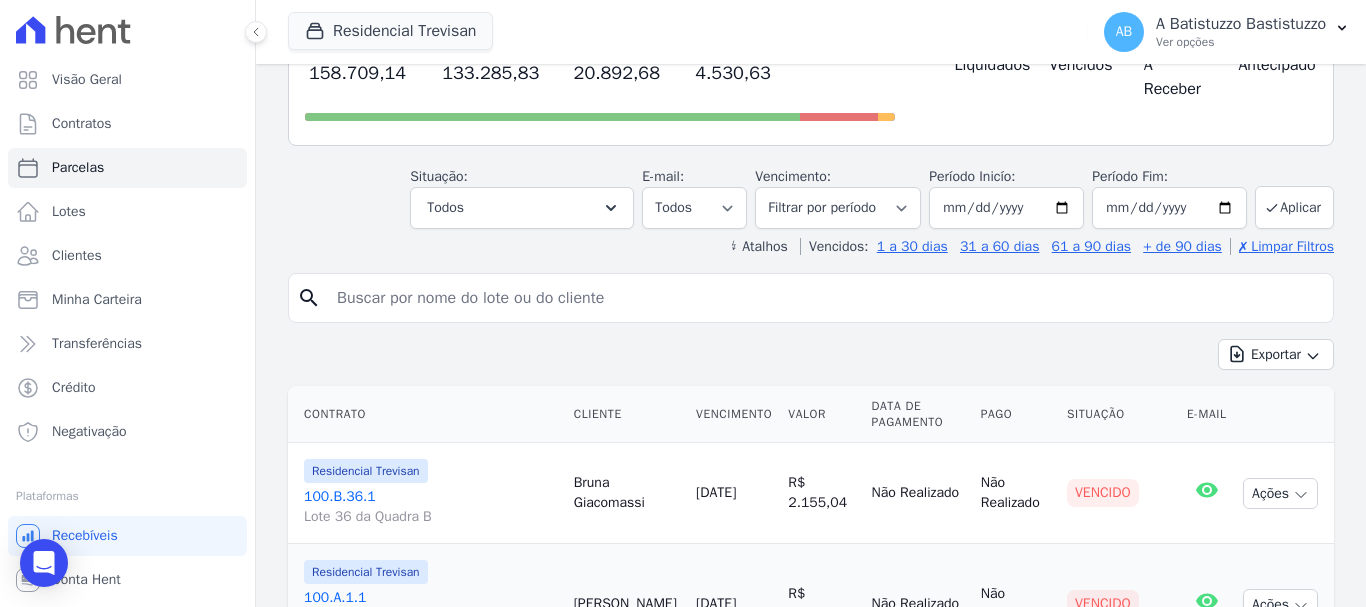 scroll, scrollTop: 300, scrollLeft: 0, axis: vertical 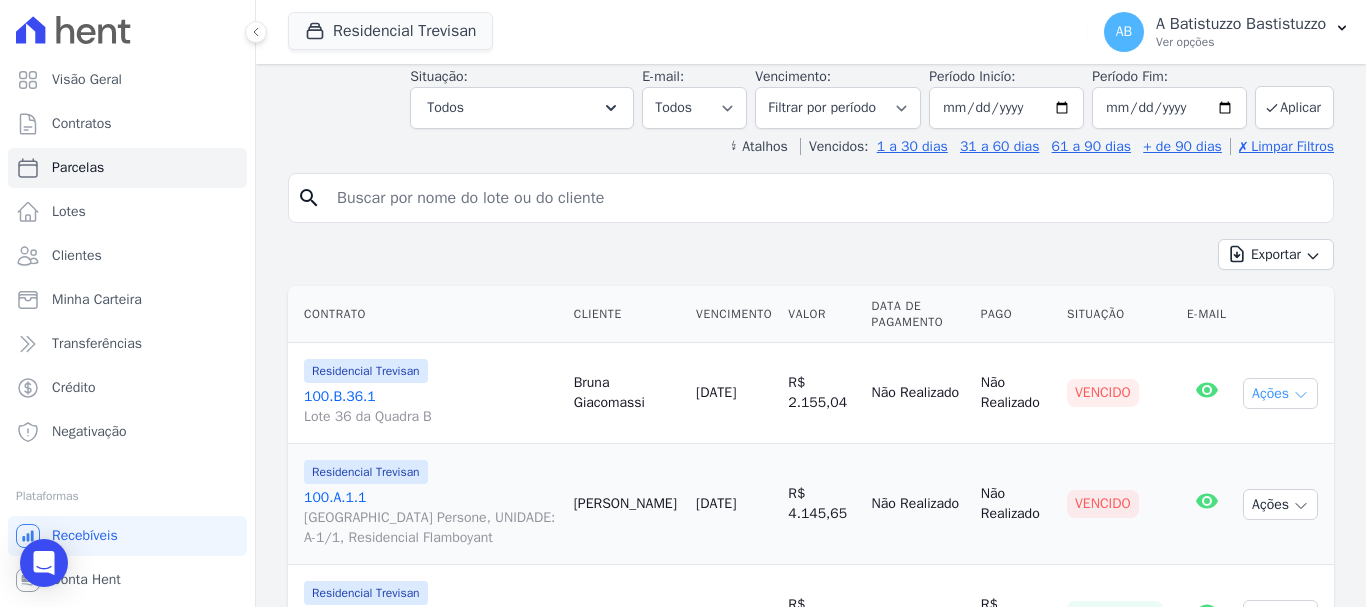 click on "Ações" at bounding box center [1280, 393] 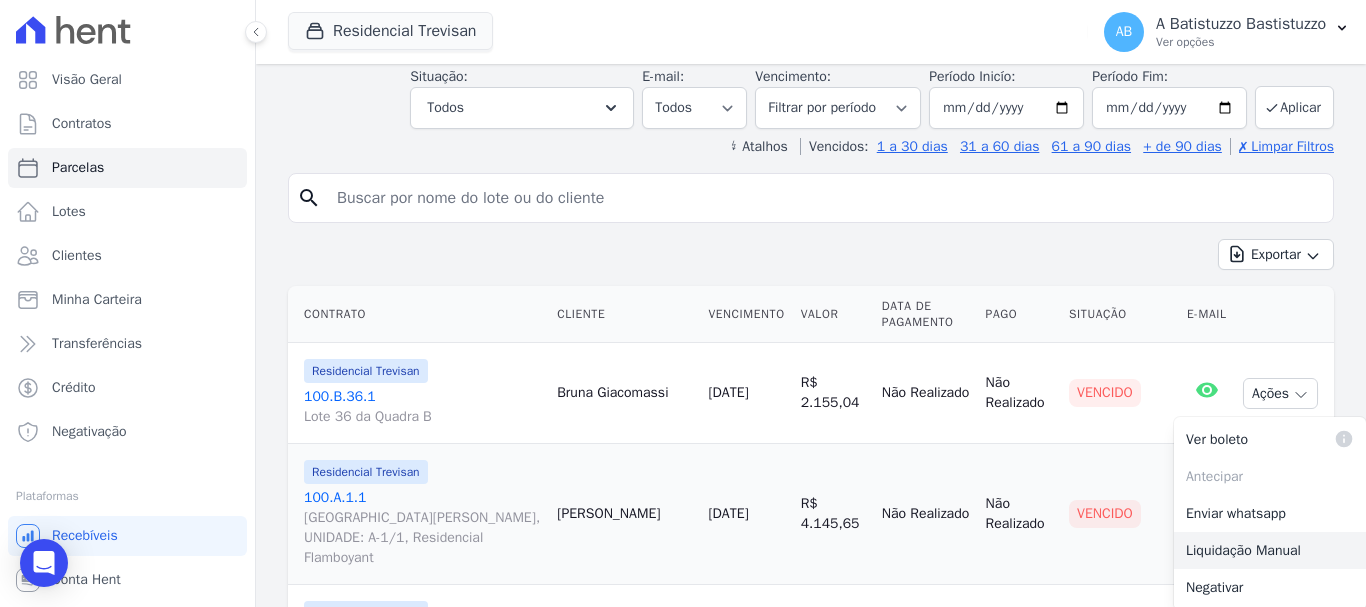 click on "Liquidação Manual" at bounding box center (1270, 550) 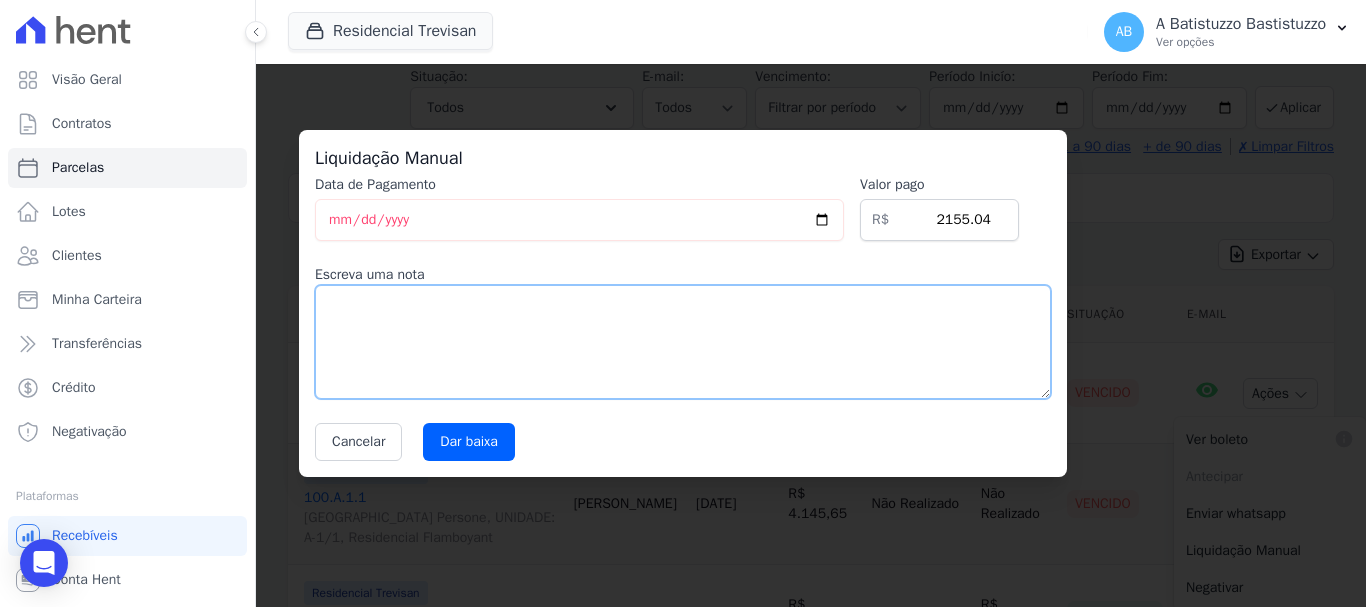 click at bounding box center (683, 342) 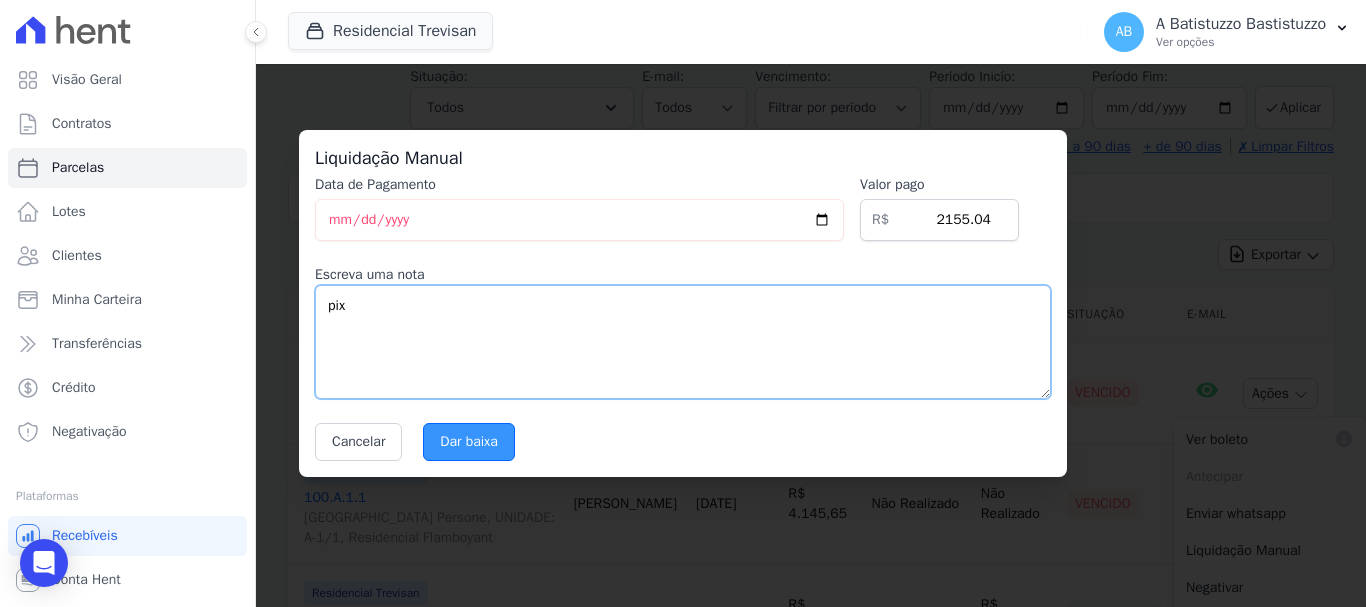 type on "pix" 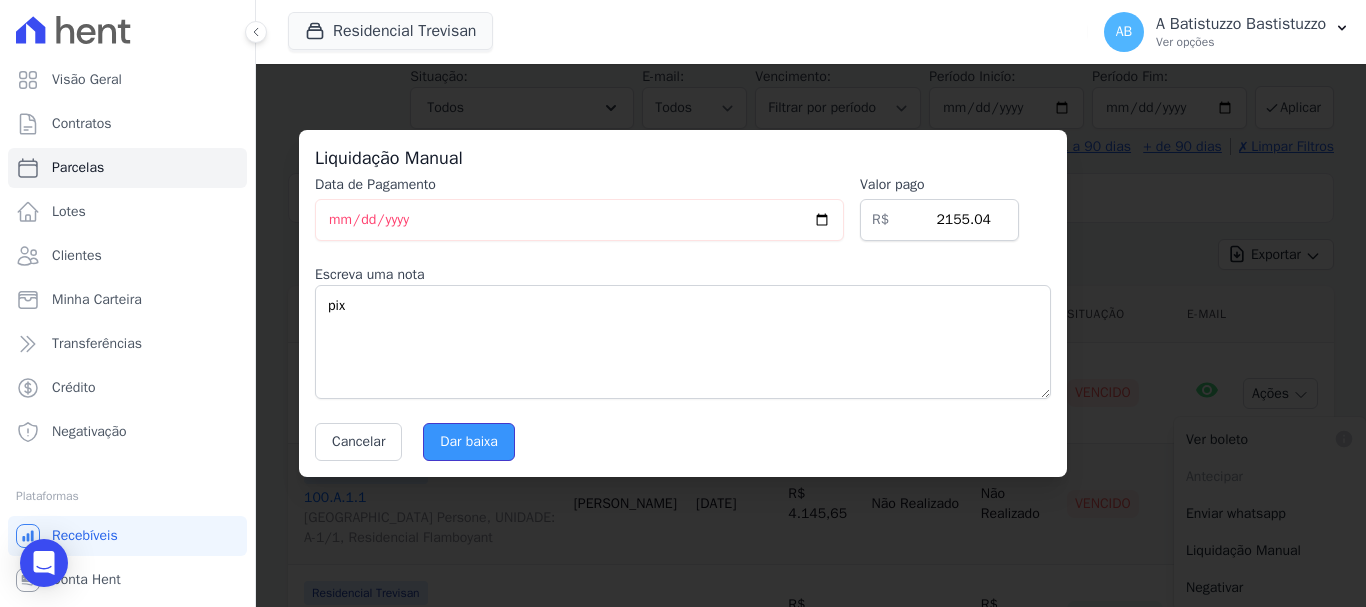 click on "Dar baixa" at bounding box center (469, 442) 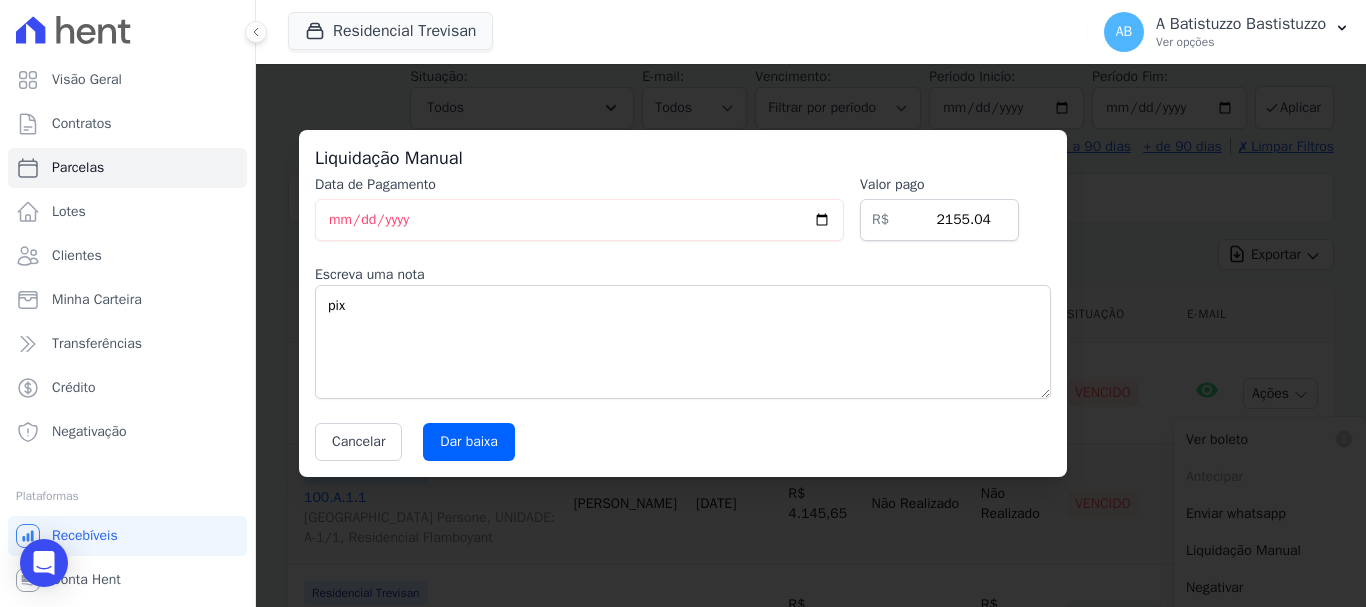 select 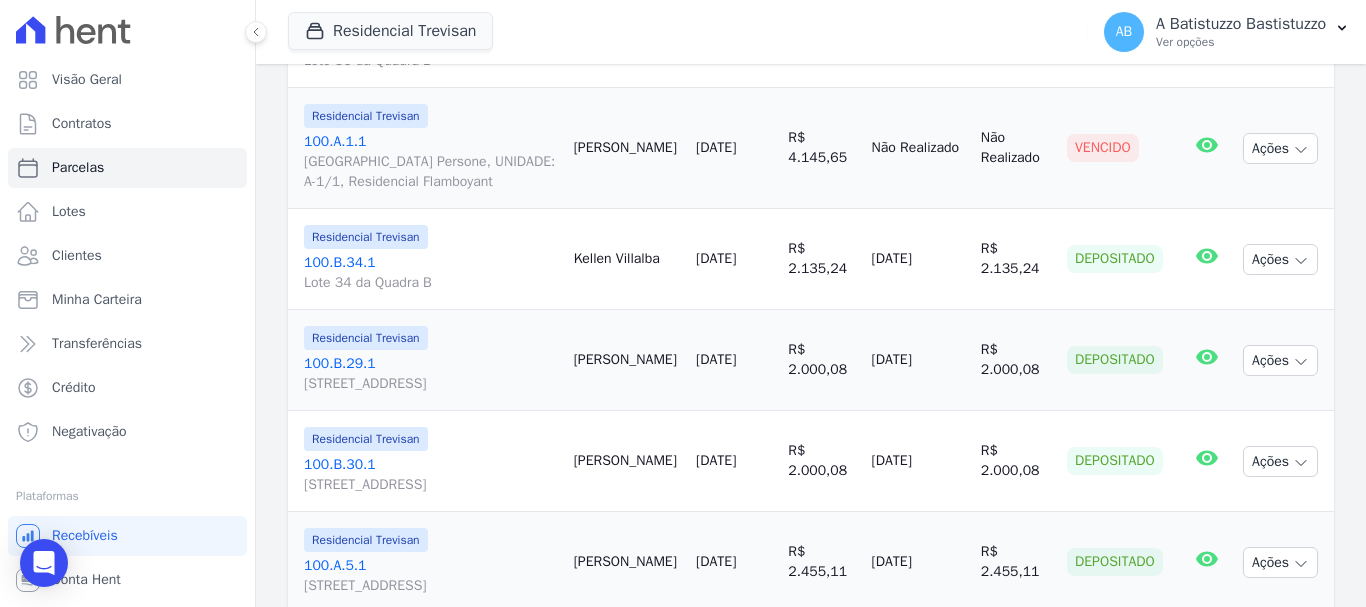 scroll, scrollTop: 2000, scrollLeft: 0, axis: vertical 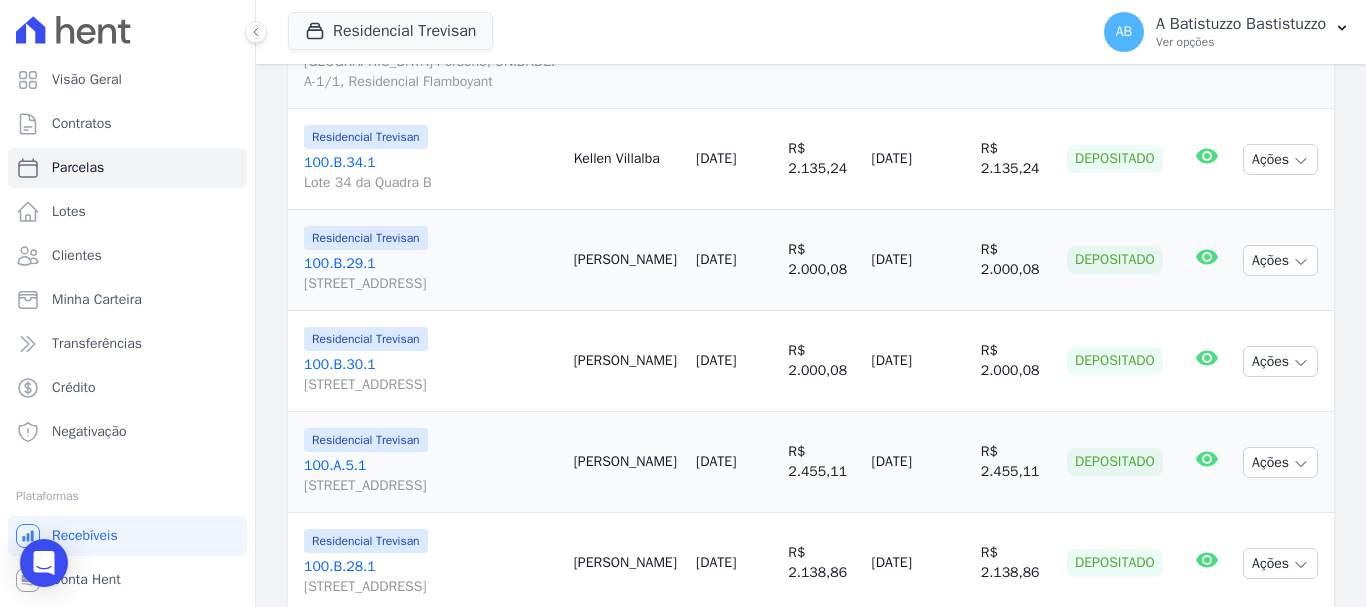 click on "Ações" at bounding box center (1280, -63) 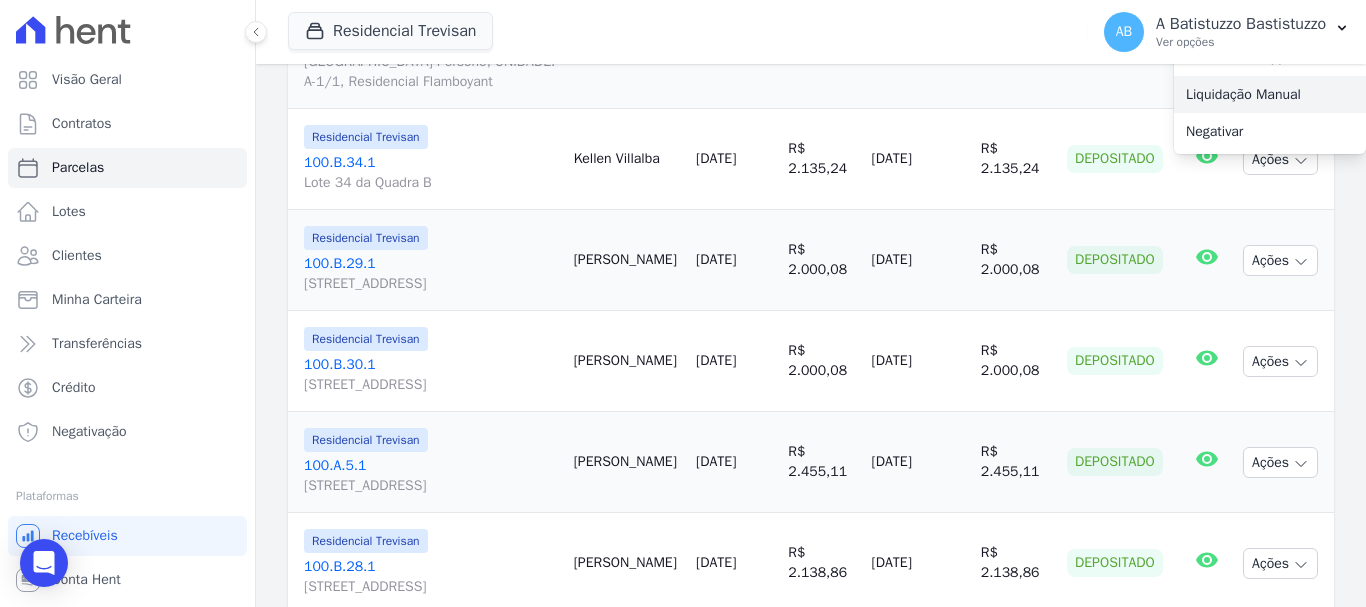 click on "Liquidação Manual" at bounding box center (1270, 94) 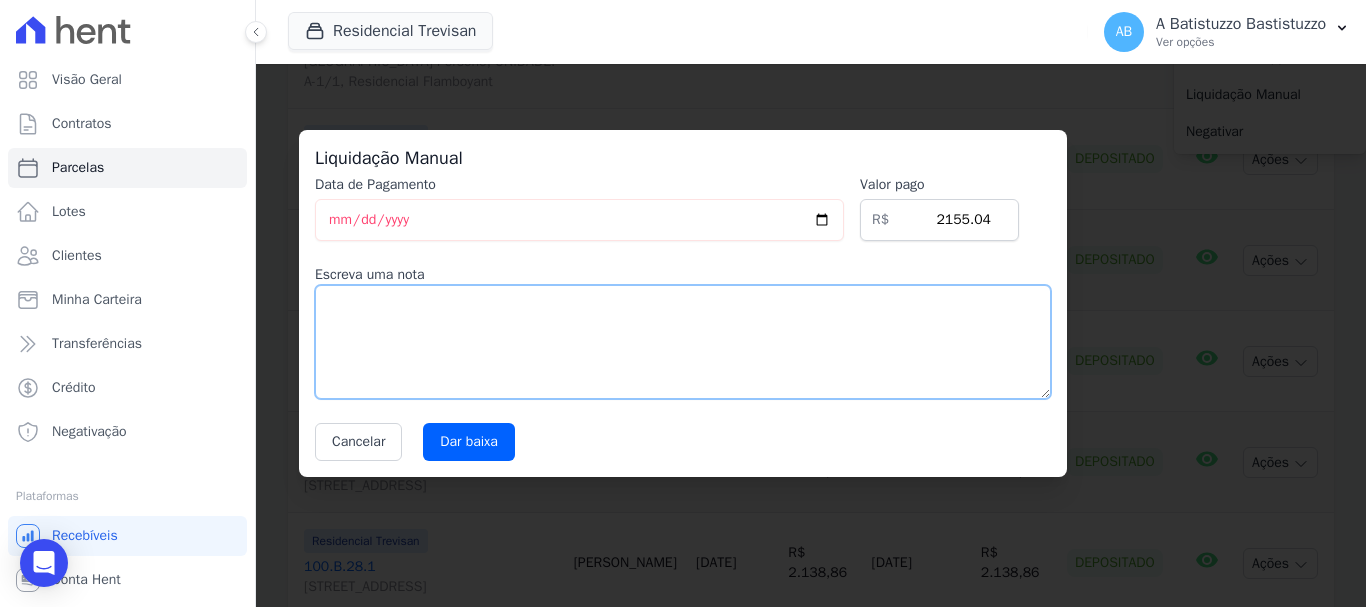 click at bounding box center [683, 342] 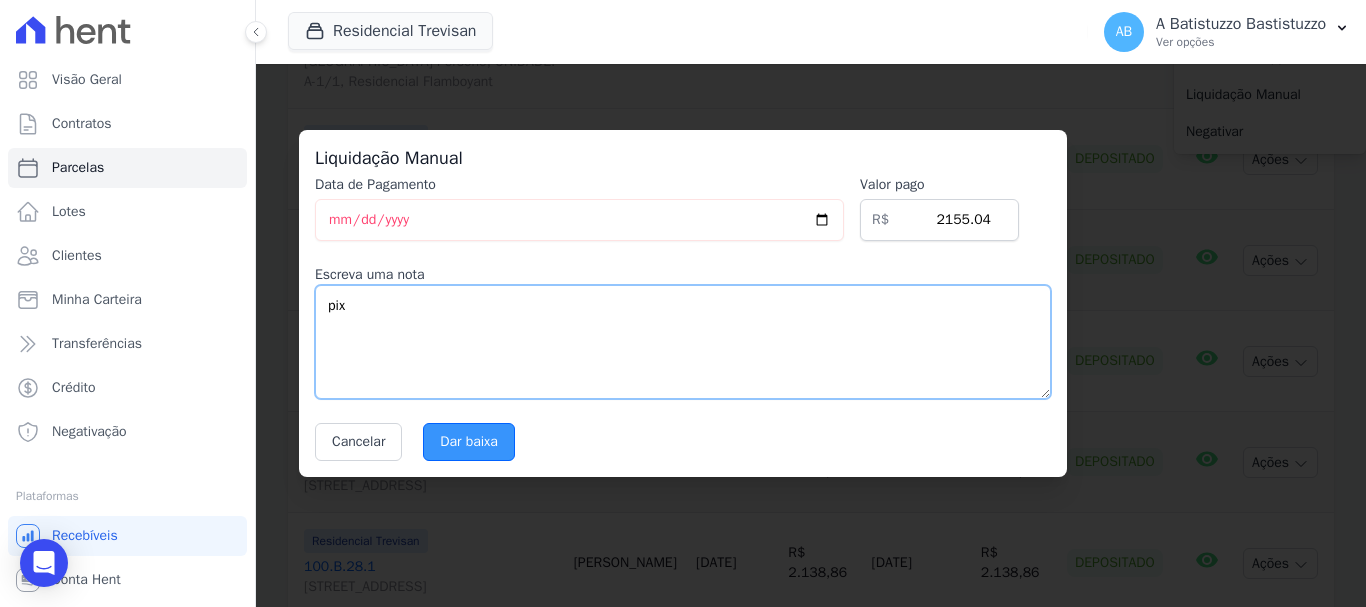 type on "pix" 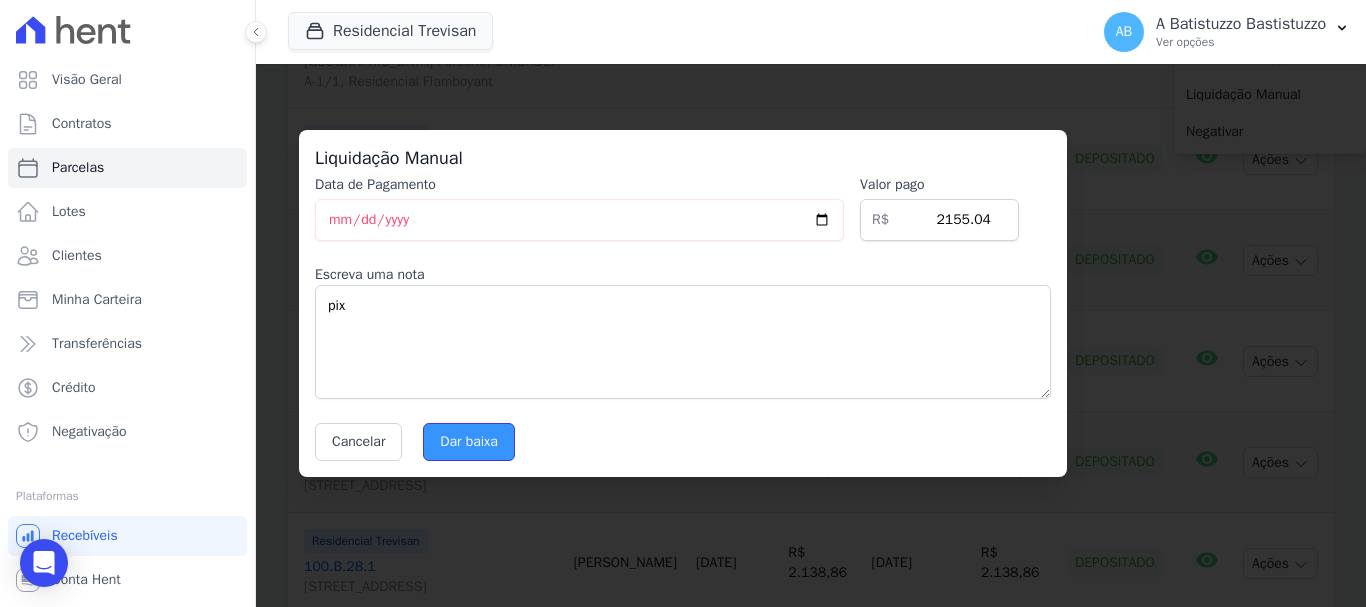 click on "Dar baixa" at bounding box center [469, 442] 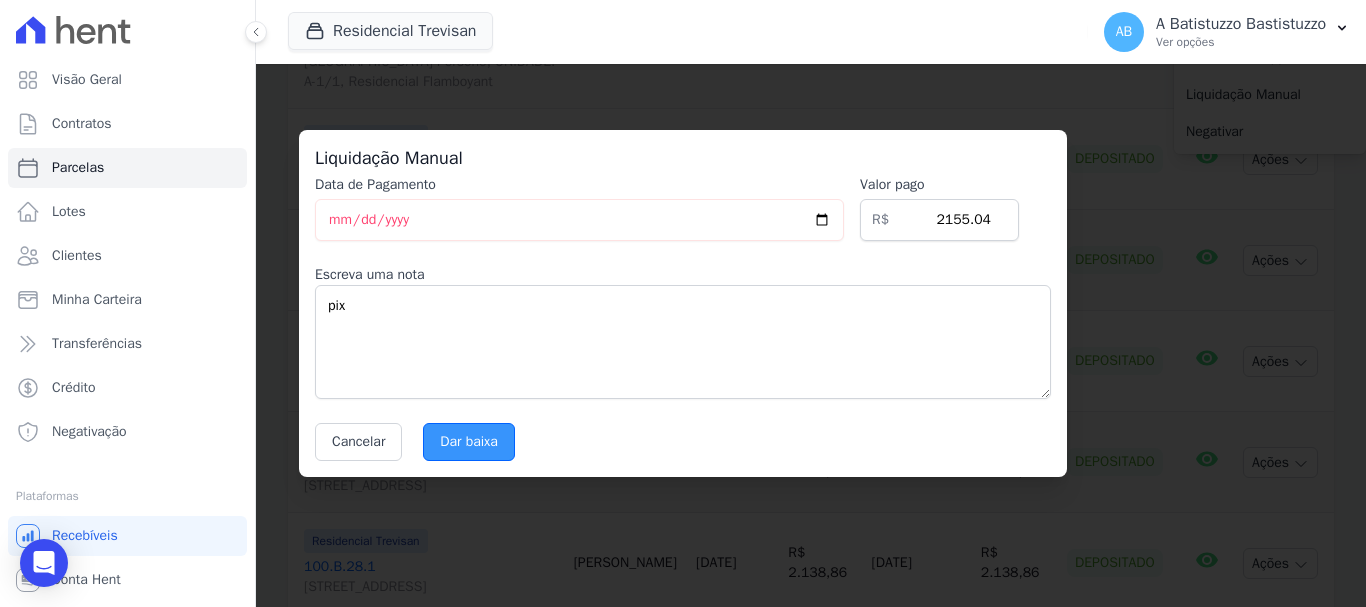 select 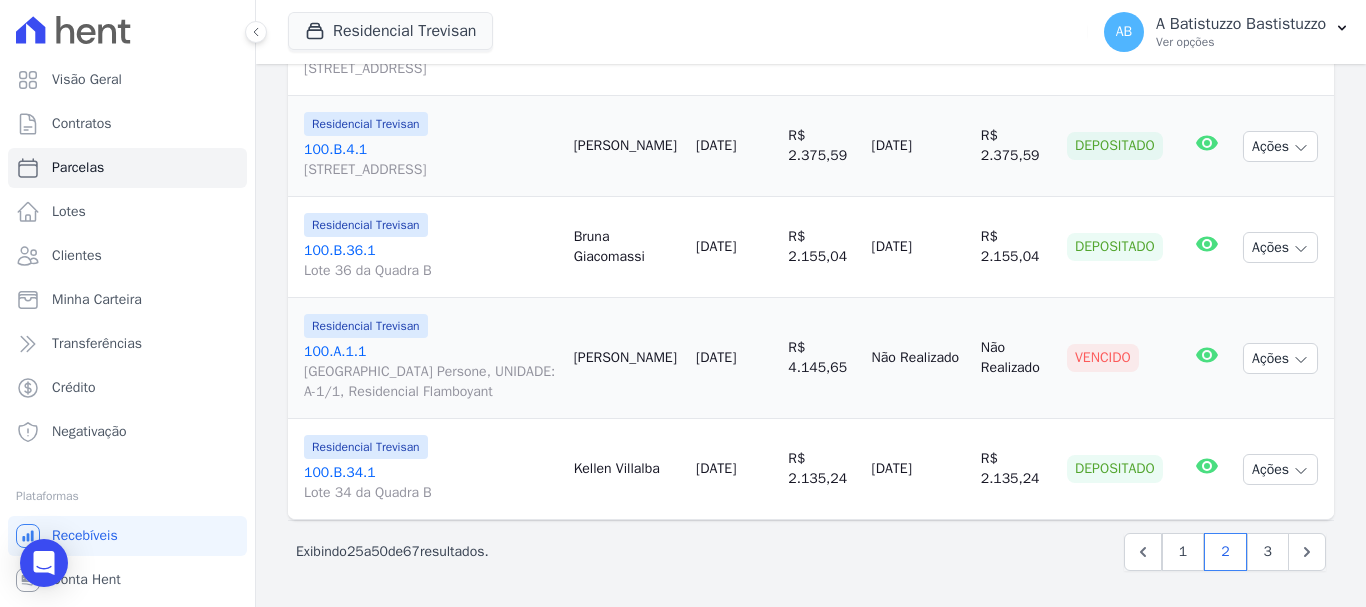 scroll, scrollTop: 3260, scrollLeft: 0, axis: vertical 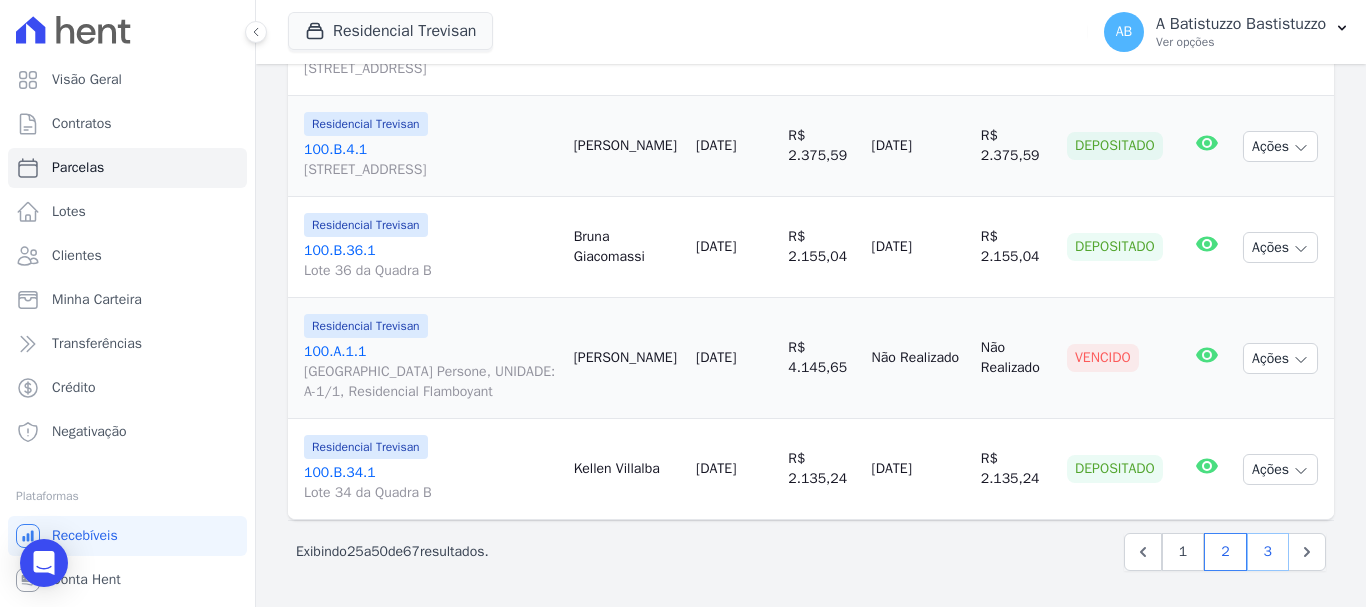 click on "3" at bounding box center [1268, 552] 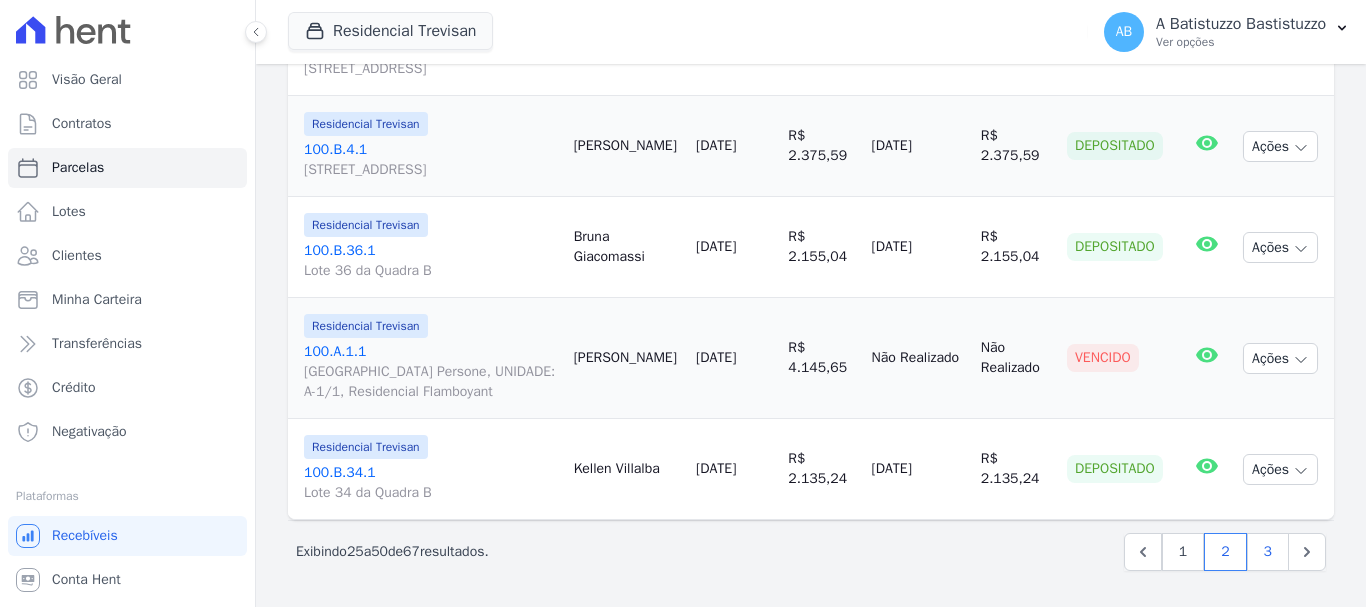 select 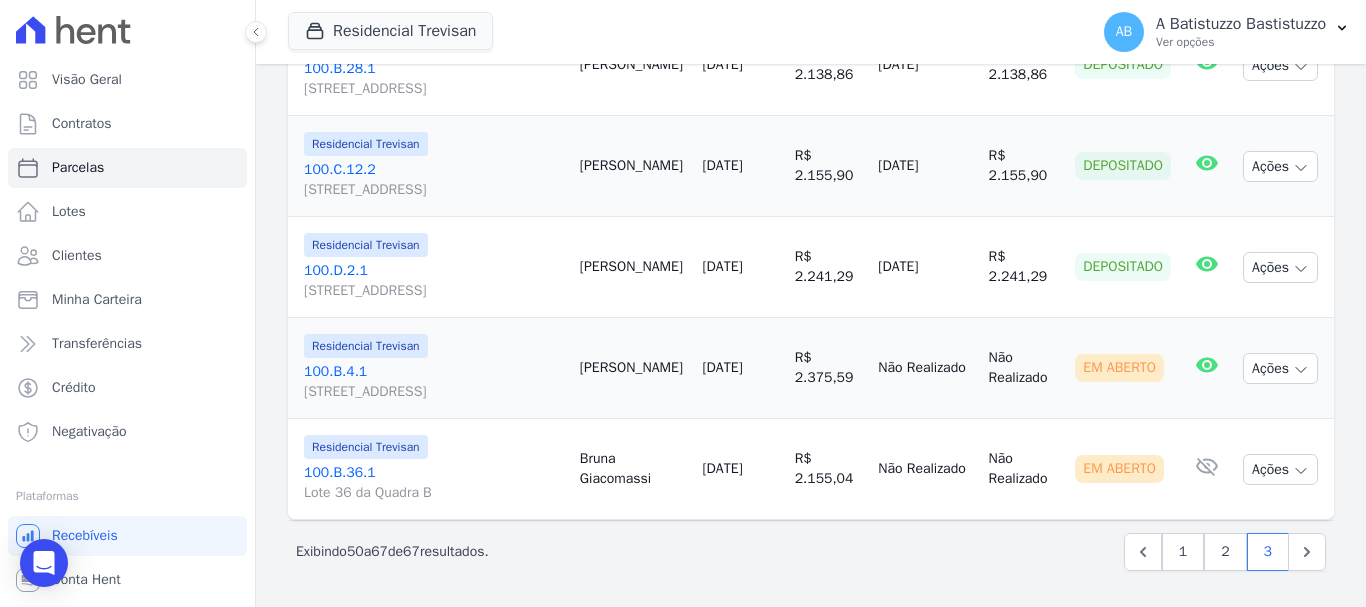 scroll, scrollTop: 2300, scrollLeft: 0, axis: vertical 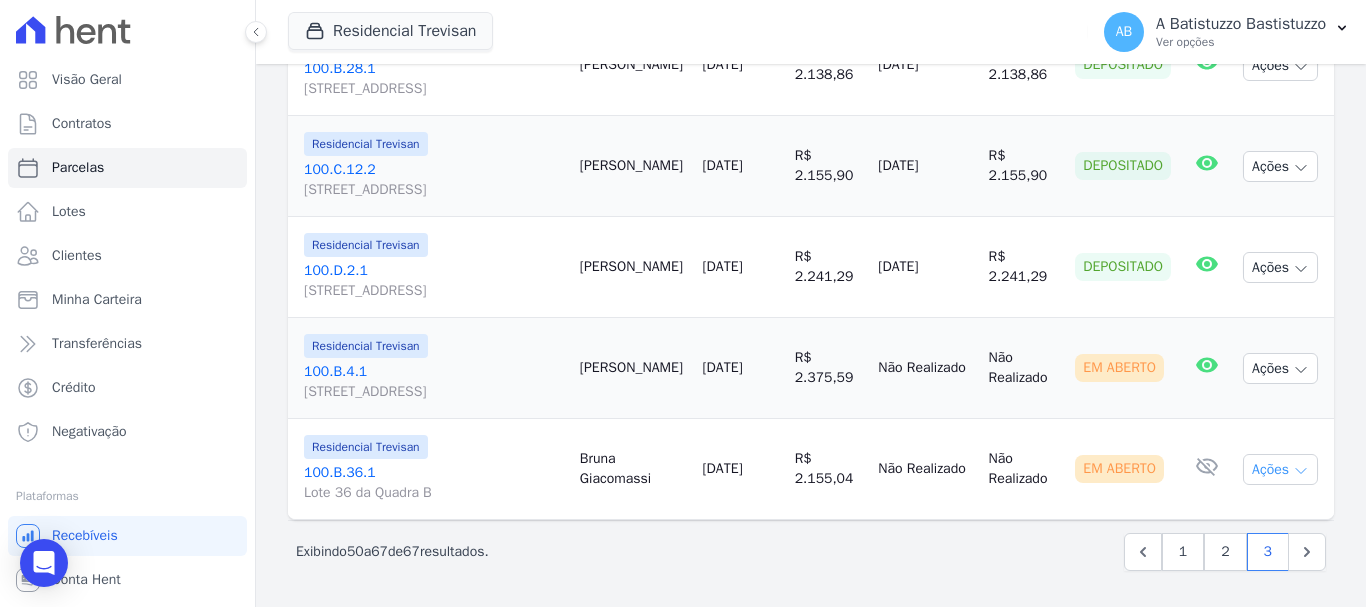 click on "Ações" at bounding box center (1280, 469) 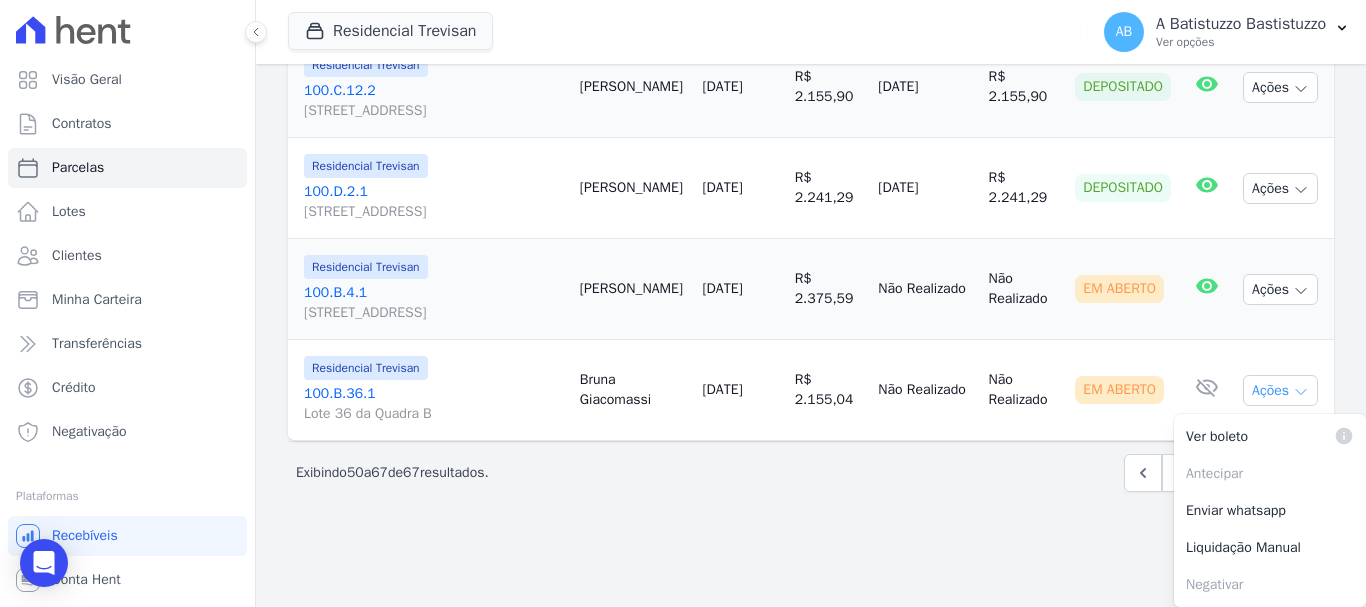 scroll, scrollTop: 2399, scrollLeft: 0, axis: vertical 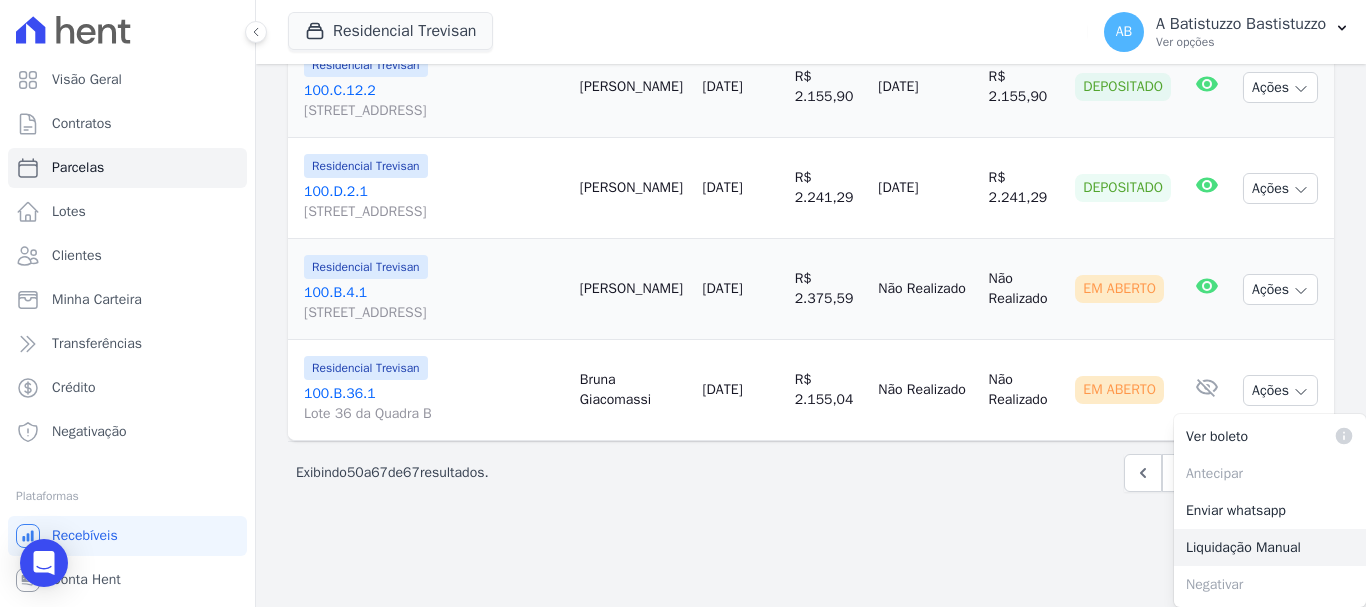 click on "Liquidação Manual" at bounding box center (1270, 547) 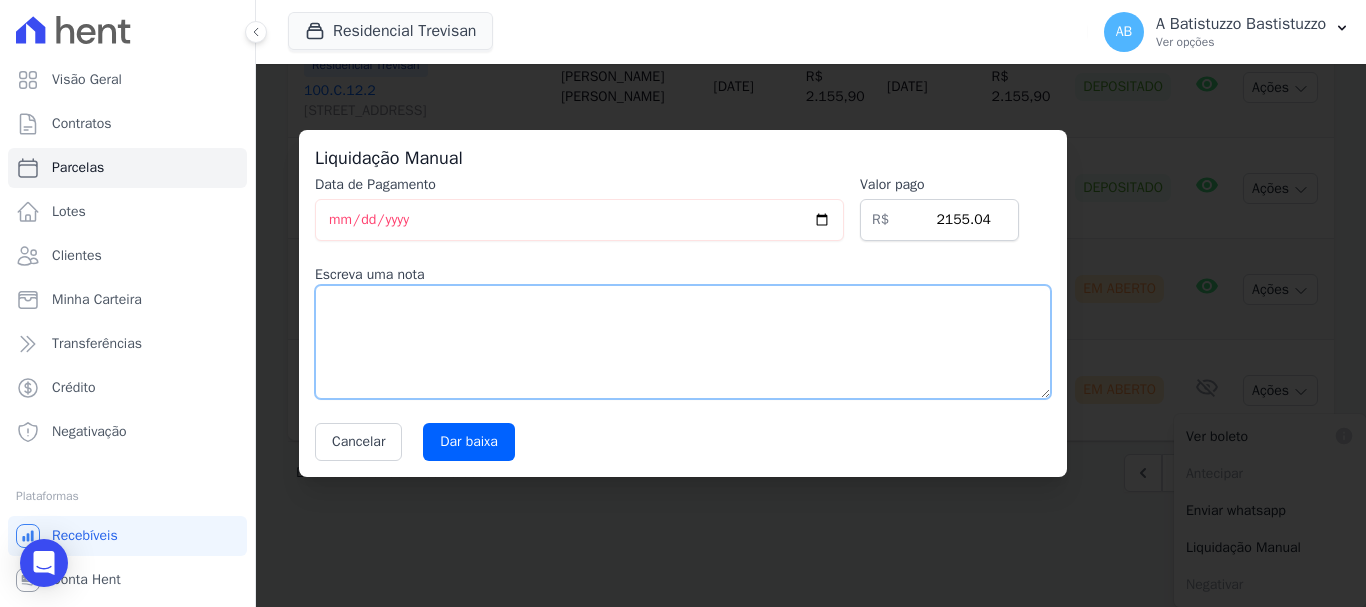 click at bounding box center (683, 342) 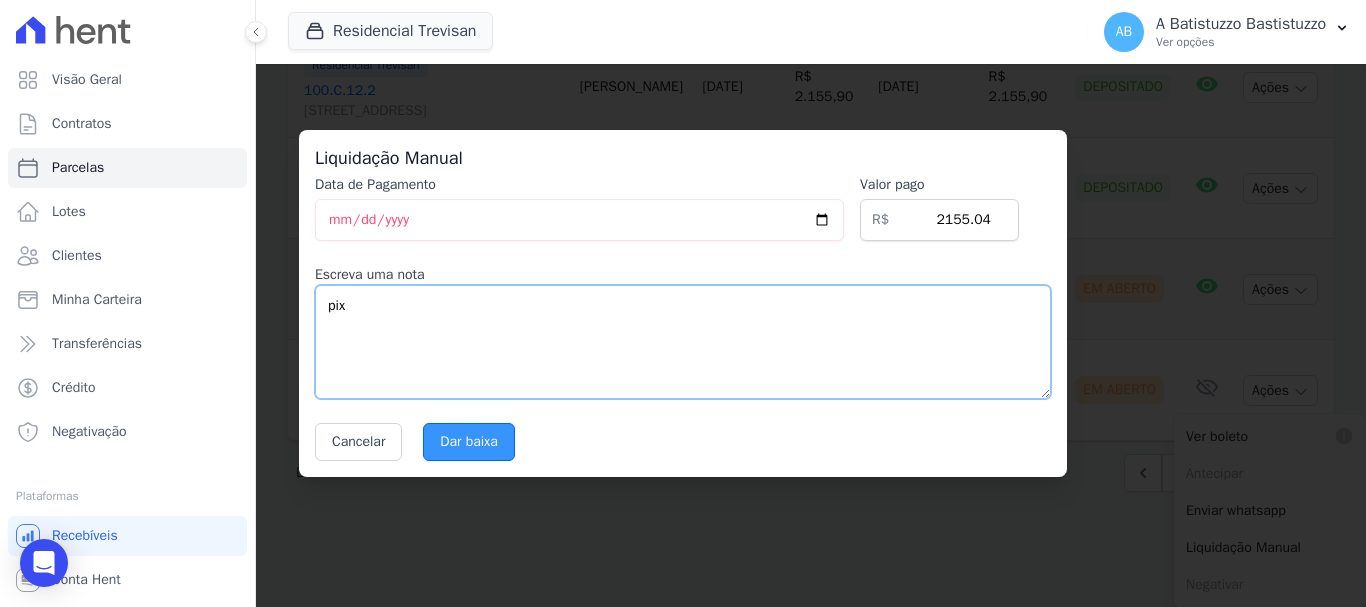 type on "pix" 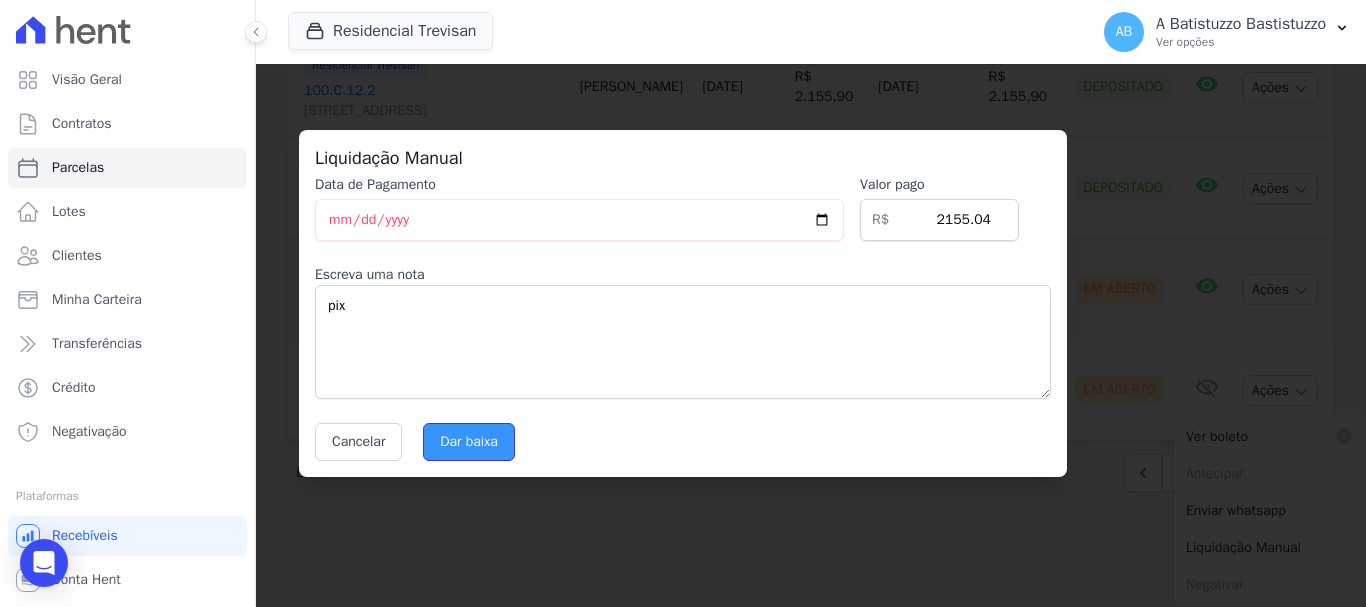 click on "Dar baixa" at bounding box center [469, 442] 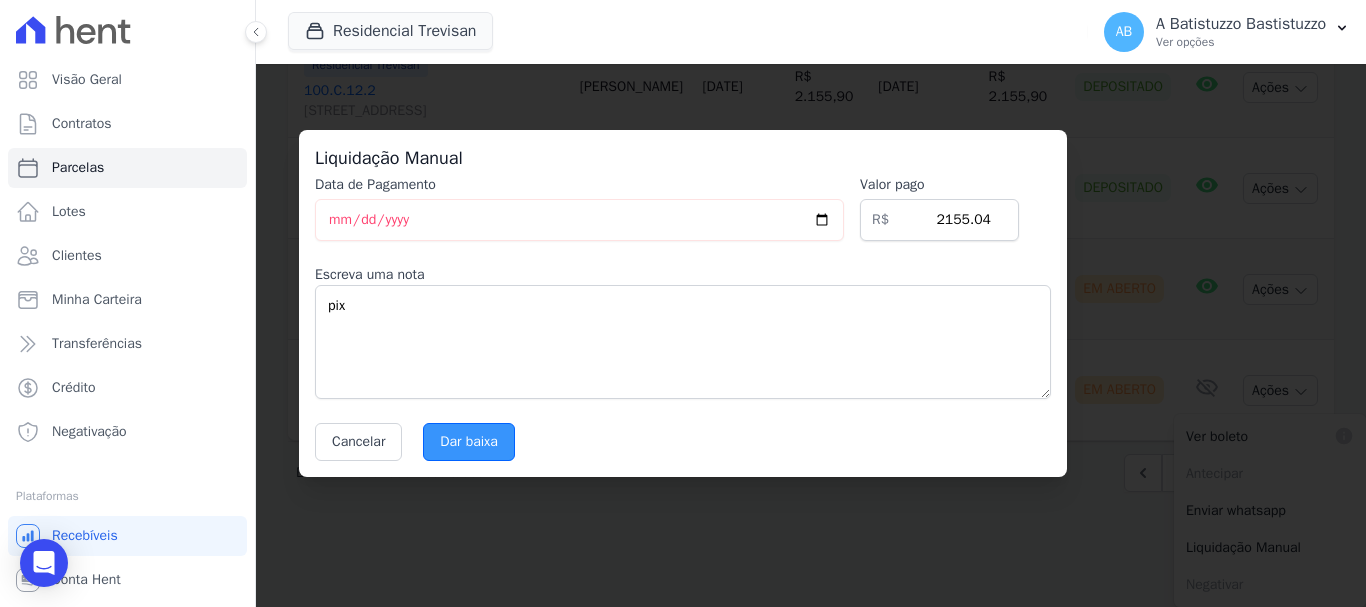 select 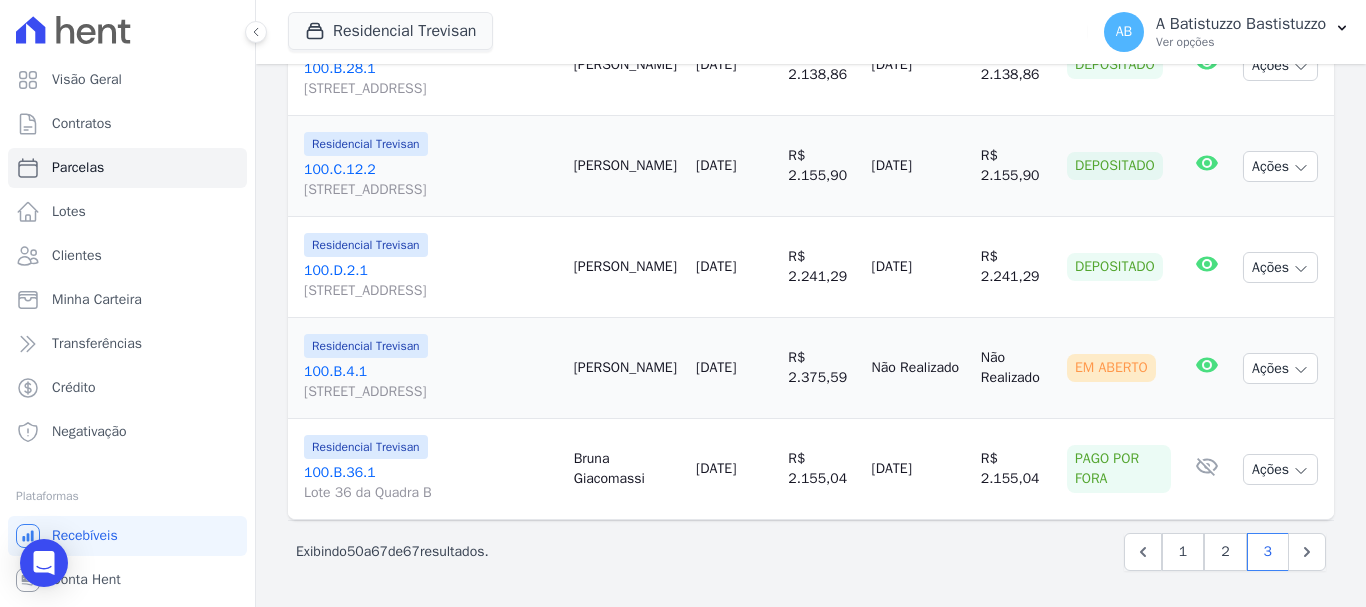scroll, scrollTop: 2320, scrollLeft: 0, axis: vertical 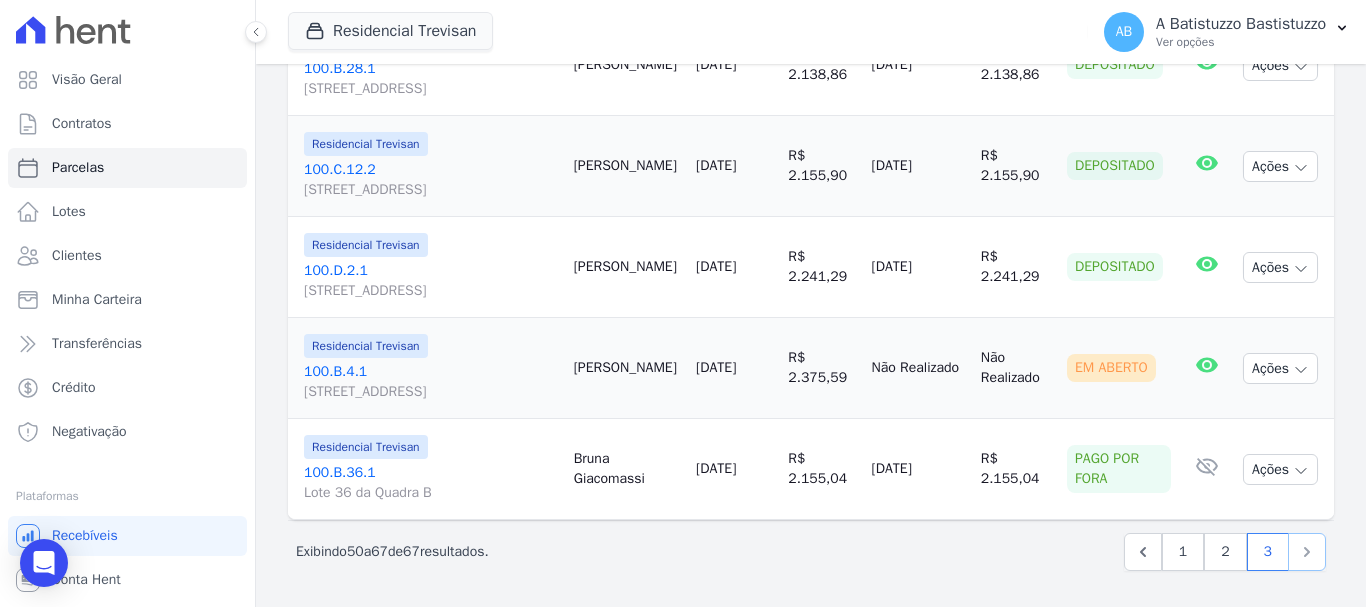 click 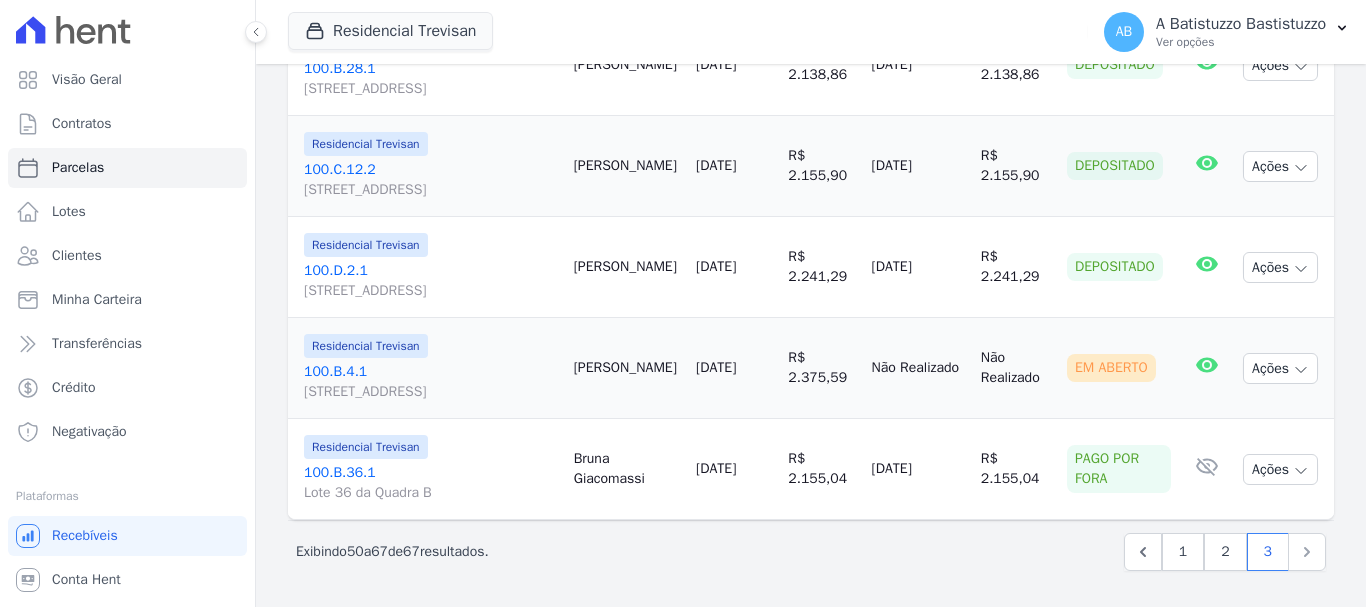 select 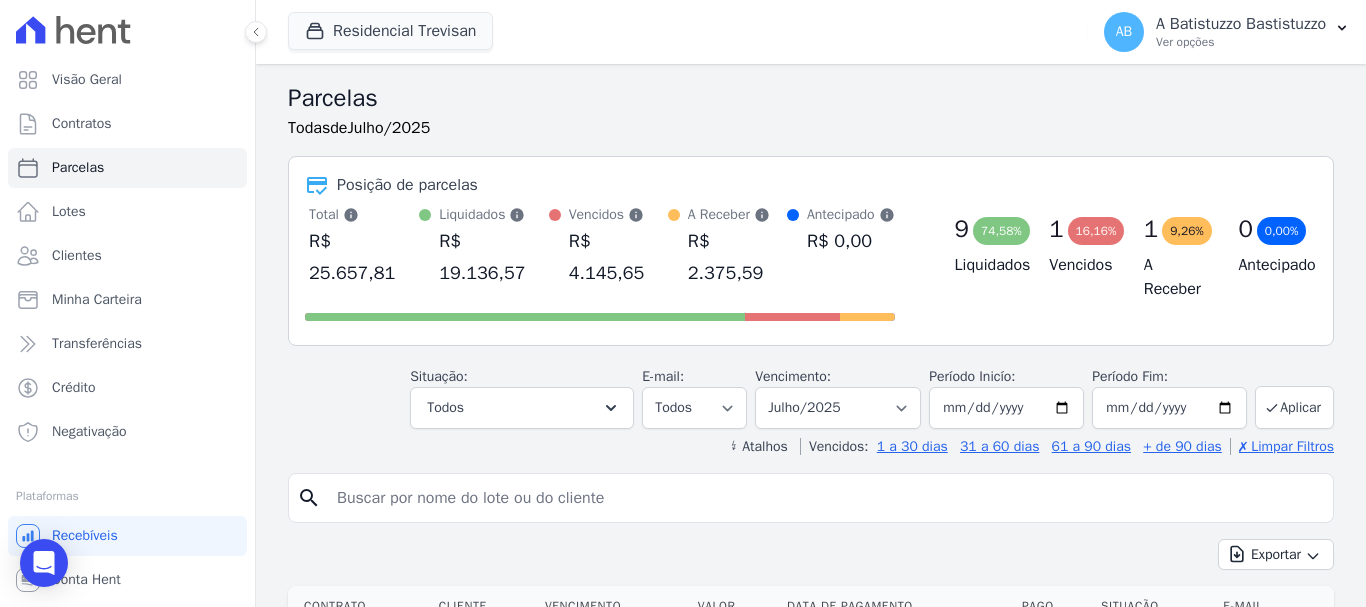 scroll, scrollTop: 57, scrollLeft: 0, axis: vertical 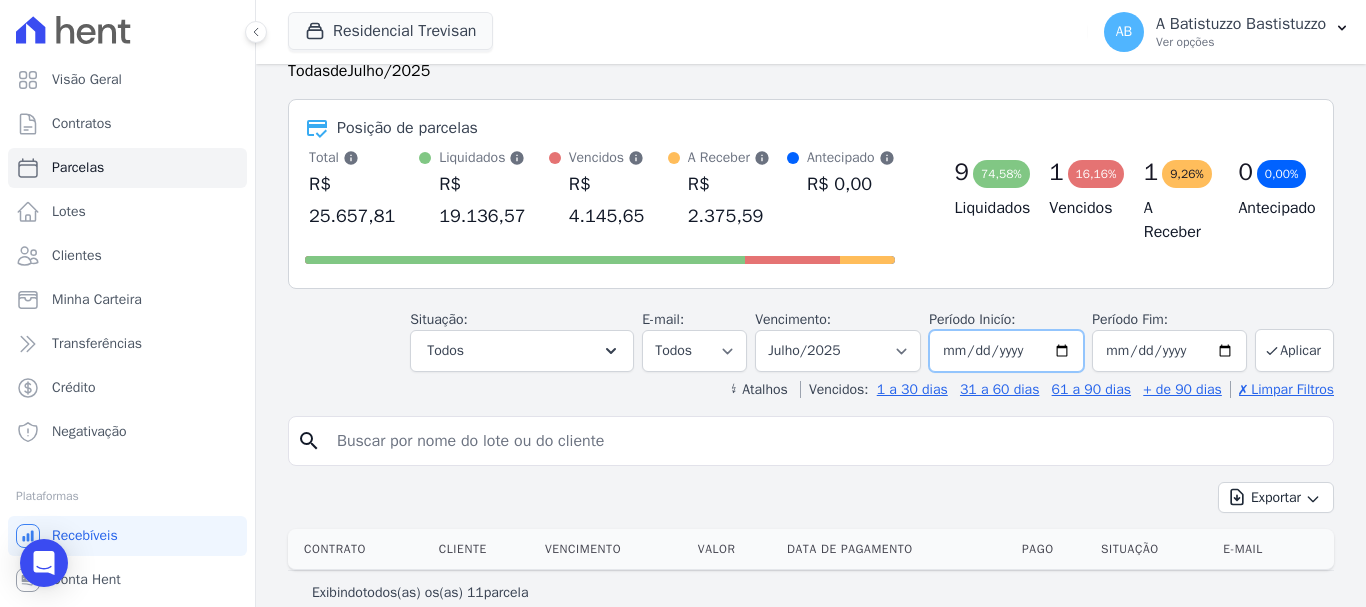 click on "[DATE]" at bounding box center (1006, 351) 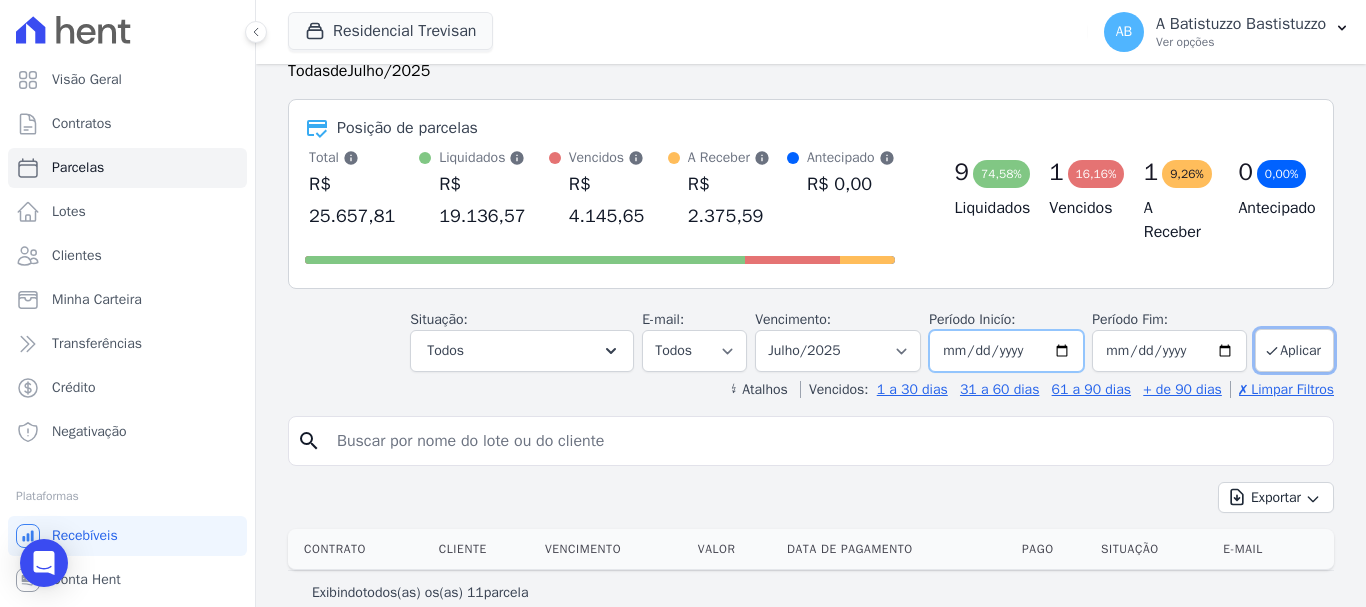 type on "[DATE]" 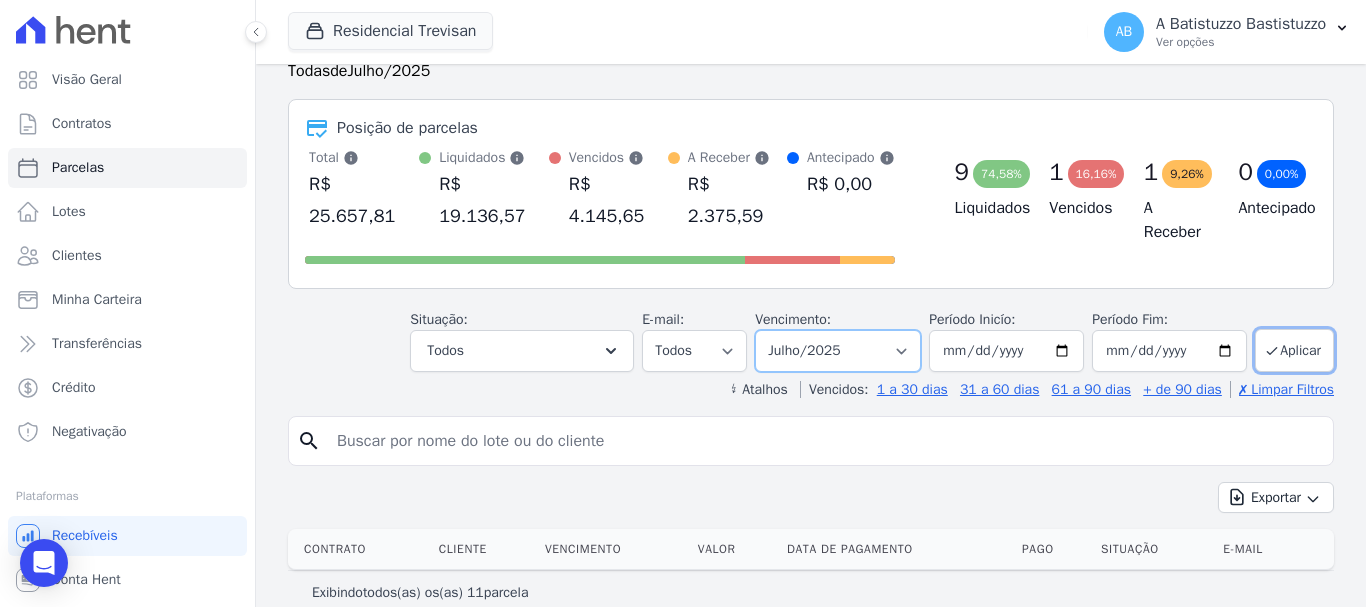 click on "Filtrar por período
────────
Todos os meses
Maio/2021
Junho/2021
Julho/2021
Agosto/2021
Setembro/2021
Outubro/2021
Novembro/2021
Dezembro/2021
Janeiro/2022
Fevereiro/2022
Março/2022
Abril/2022
Maio/2022
Junho/2022
Julho/2022
Agosto/2022
Setembro/2022
Outubro/2022
Novembro/2022
Dezembro/2022
Janeiro/2023
Fevereiro/2023
Março/2023
Abril/2023
Maio/2023
Junho/2023
Julho/2023
Agosto/2023
Setembro/2023
Outubro/2023
Novembro/2023
Dezembro/2023
Janeiro/2024
Fevereiro/2024
Março/2024
Abril/2024
Maio/2024
Junho/2024
Julho/2024
Agosto/2024
Setembro/2024
Outubro/2024
Novembro/2024
Dezembro/2024
Janeiro/2025
Fevereiro/2025
Março/2025
Abril/2025
Maio/2025
Junho/2025
Julho/2025" at bounding box center (838, 351) 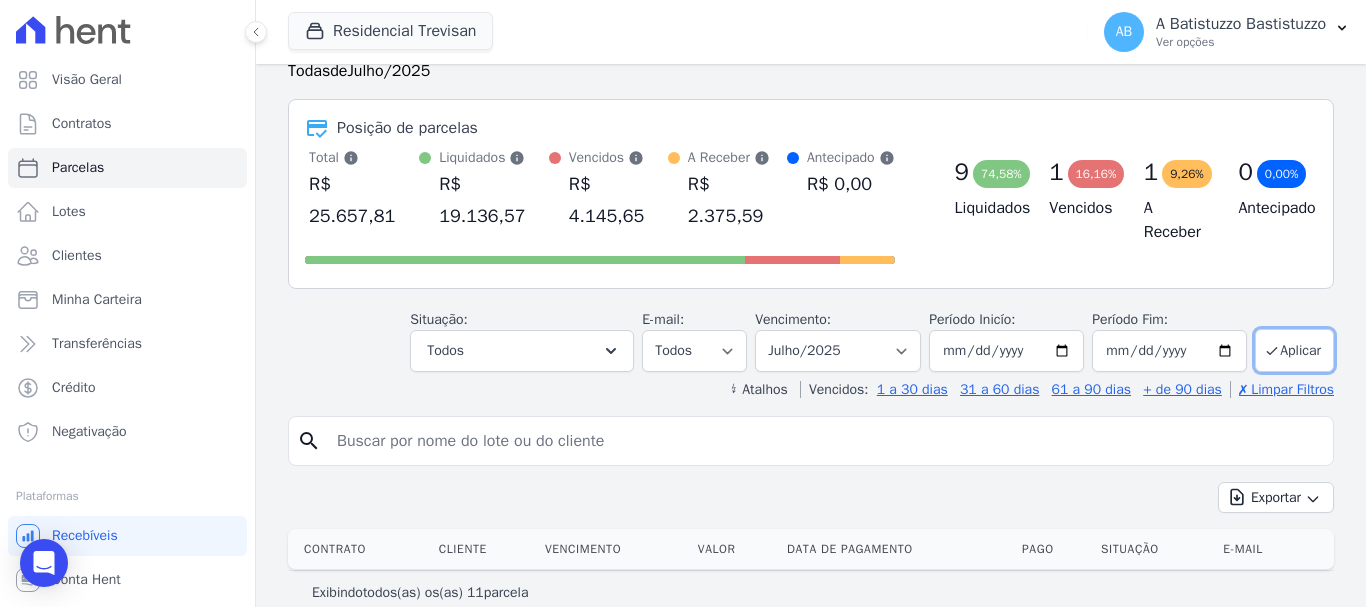 click on "Parcelas
Todas
de  Julho/2025
Posição de parcelas
Total
Soma das parcelas pagas, vencidas, em aberto e agendadas. Não considera parcelas canceladas ou renegociadas.
R$ 25.657,81
Liquidados" at bounding box center (811, 319) 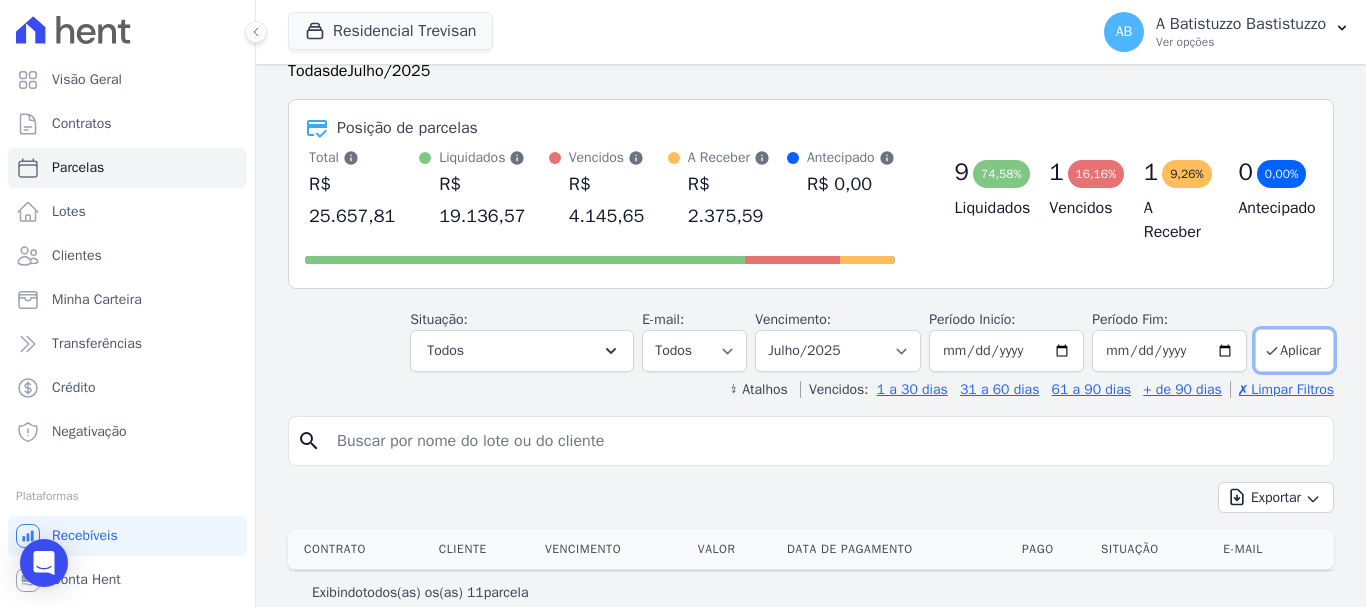 click at bounding box center (825, 441) 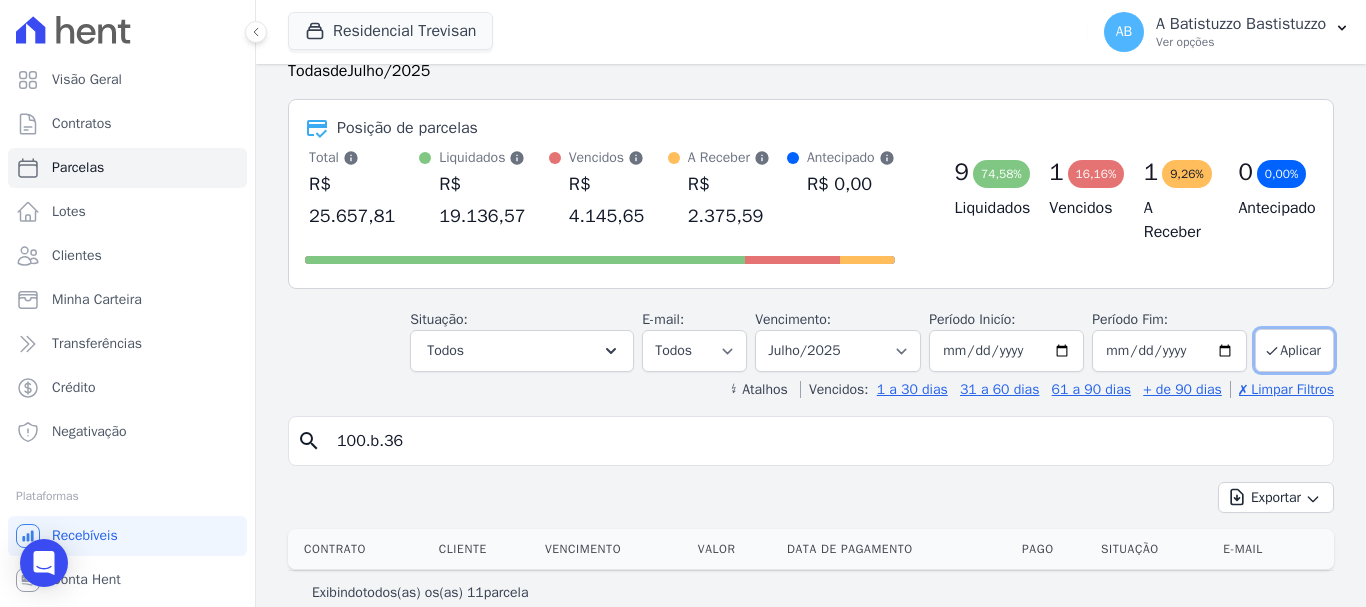 type on "100.b.36" 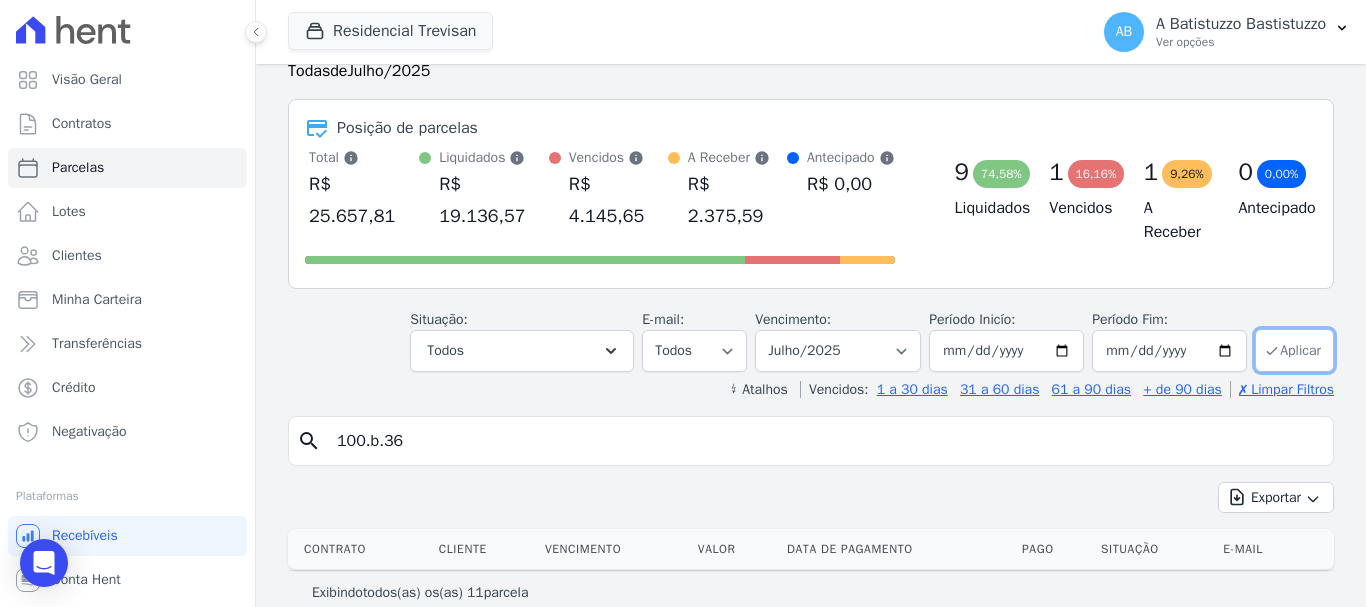 click on "Aplicar" at bounding box center [1294, 350] 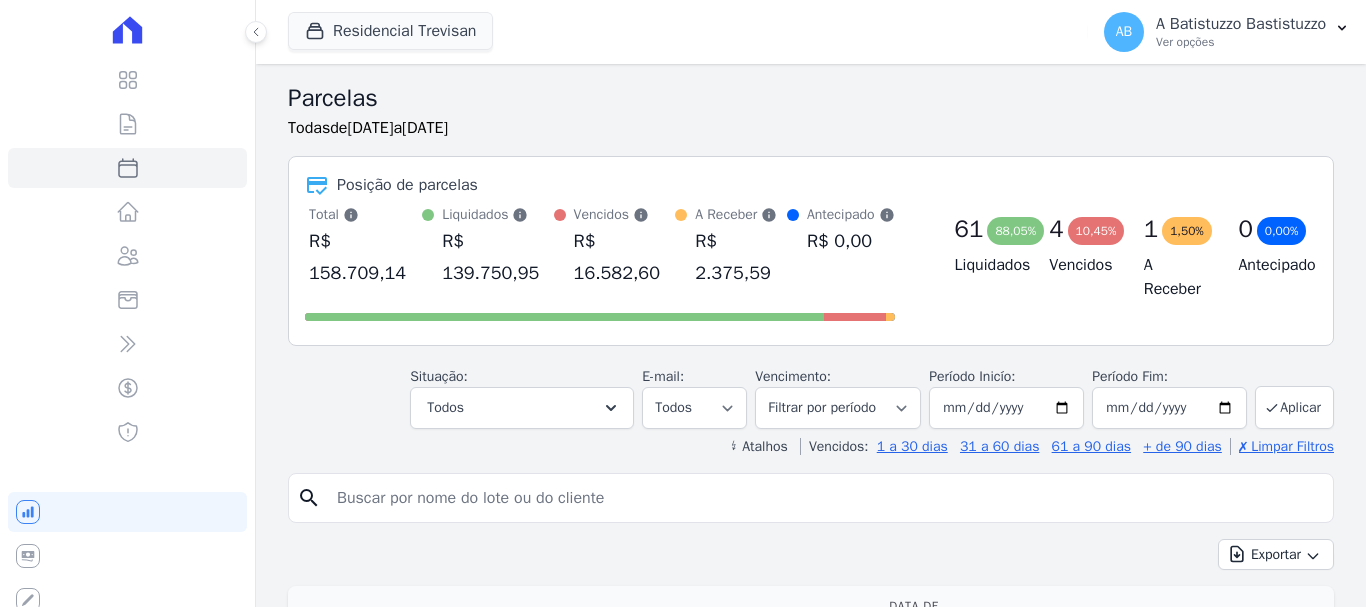 select 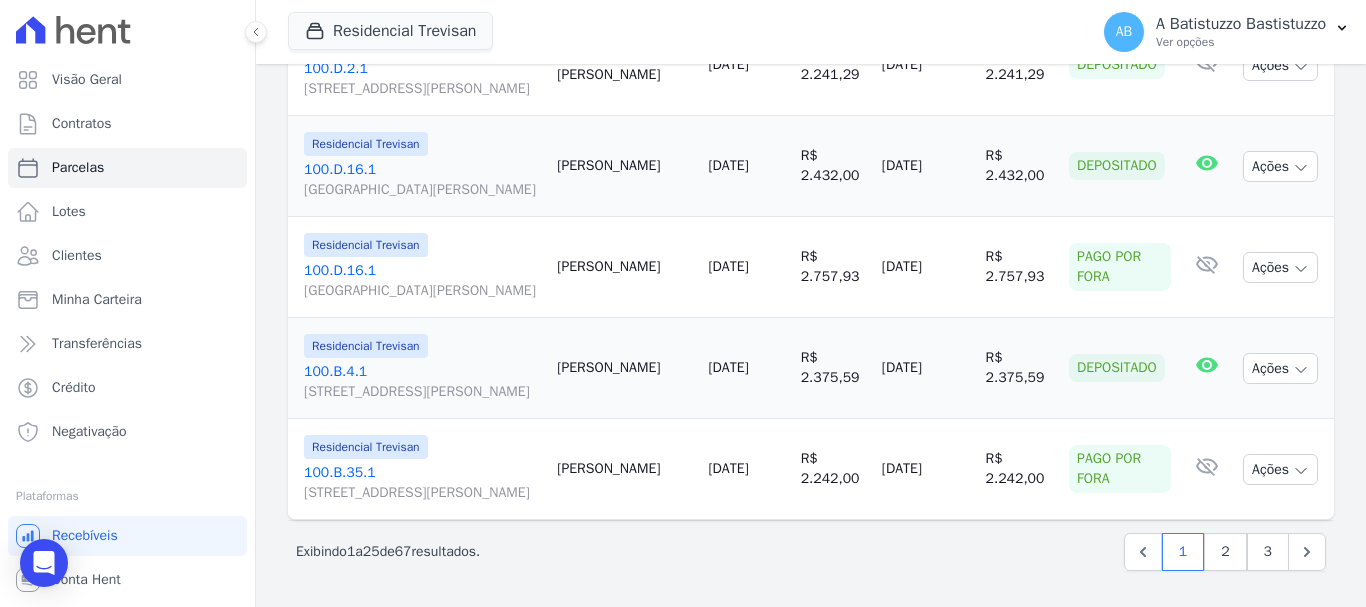 scroll, scrollTop: 3288, scrollLeft: 0, axis: vertical 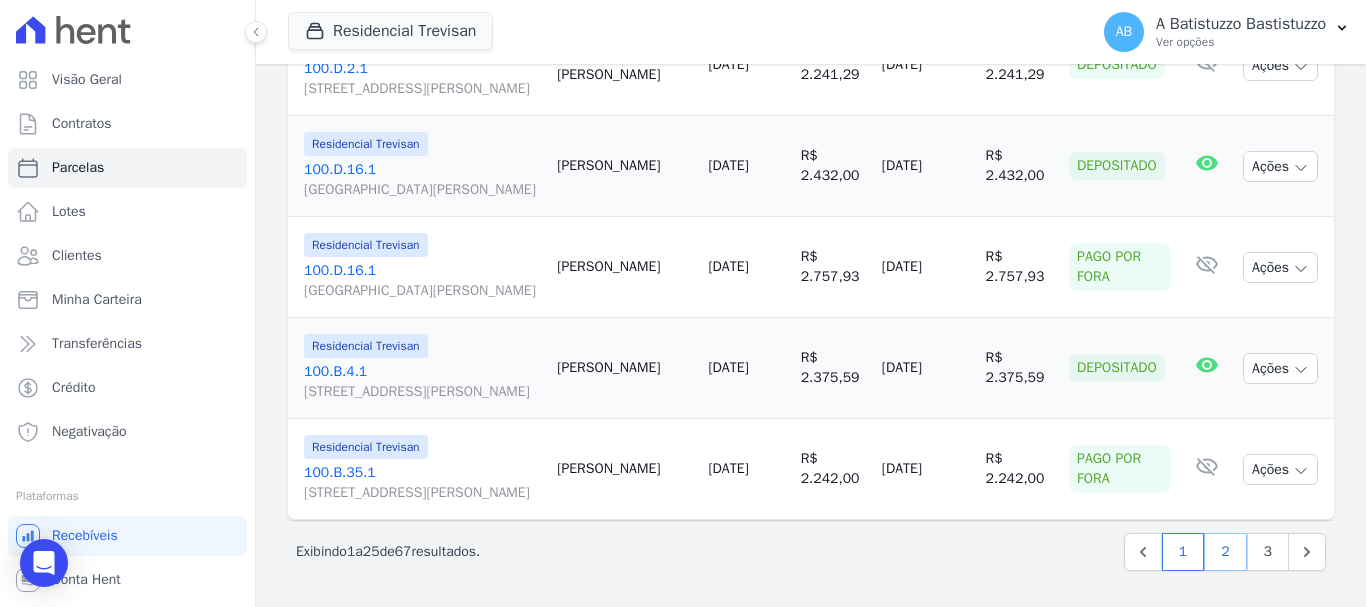 click on "2" at bounding box center (1225, 552) 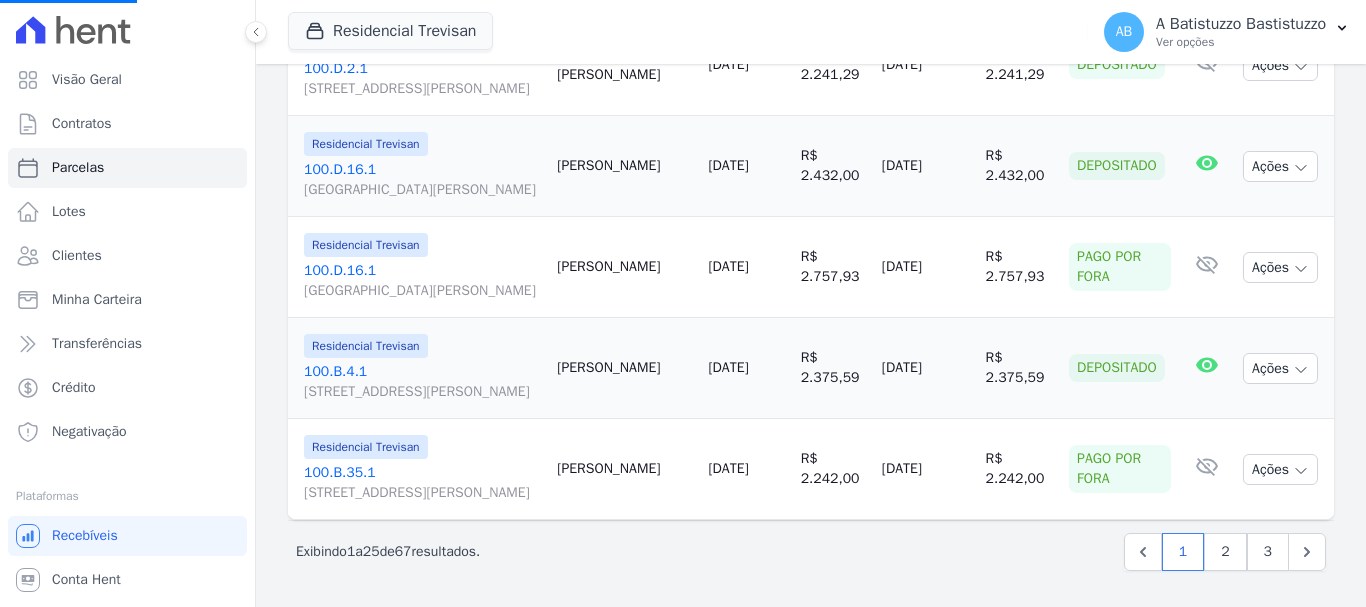 select 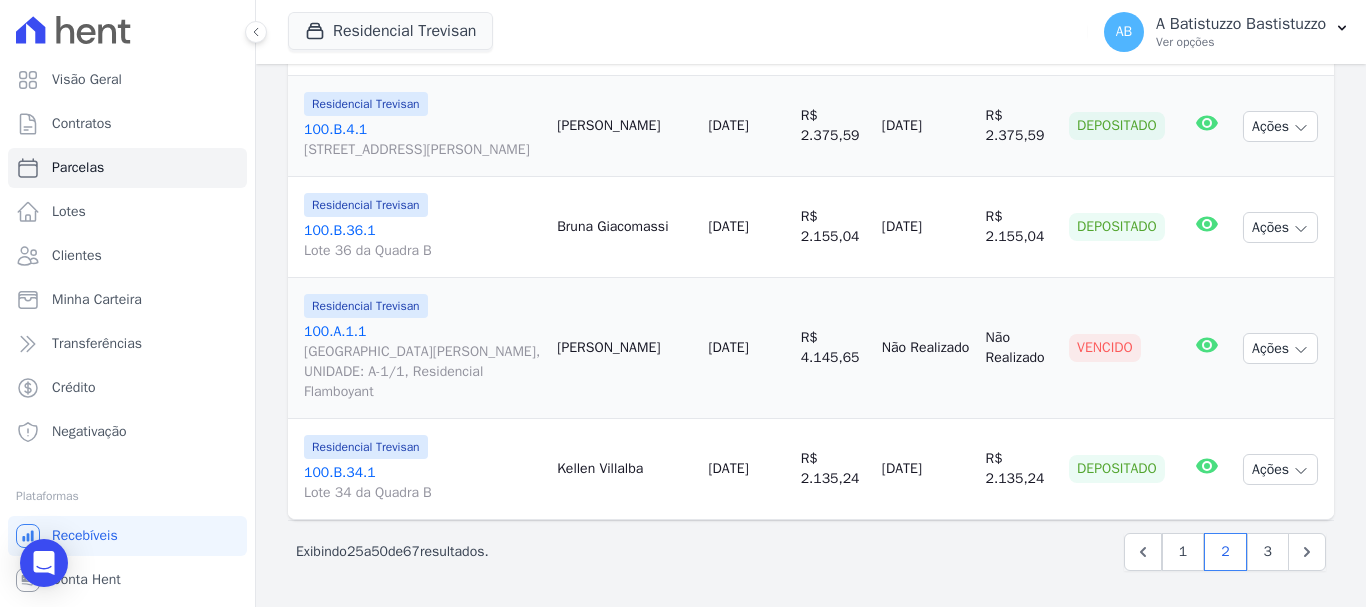 scroll, scrollTop: 3260, scrollLeft: 0, axis: vertical 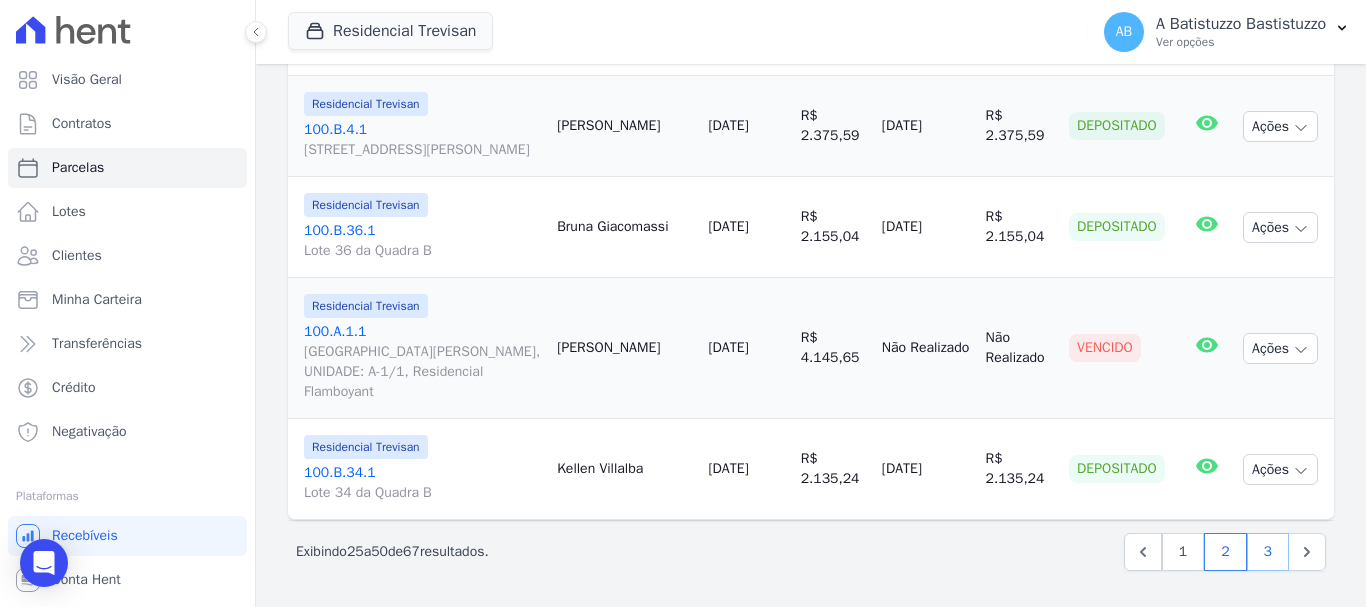 click on "3" at bounding box center [1268, 552] 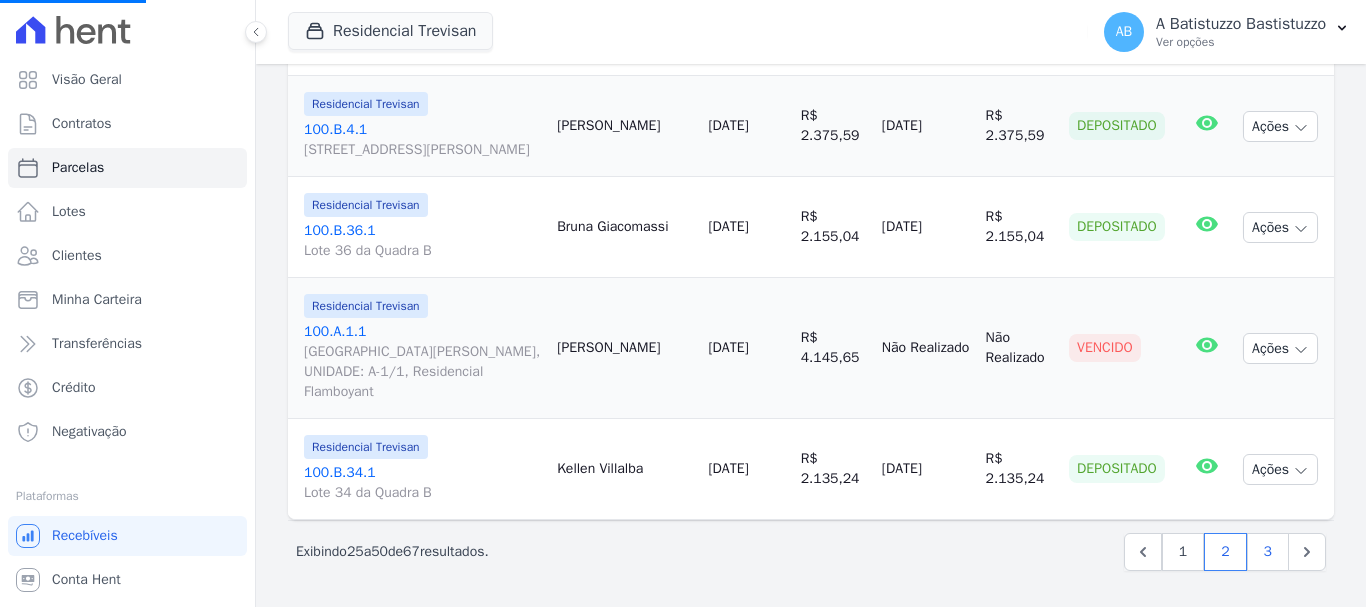 select 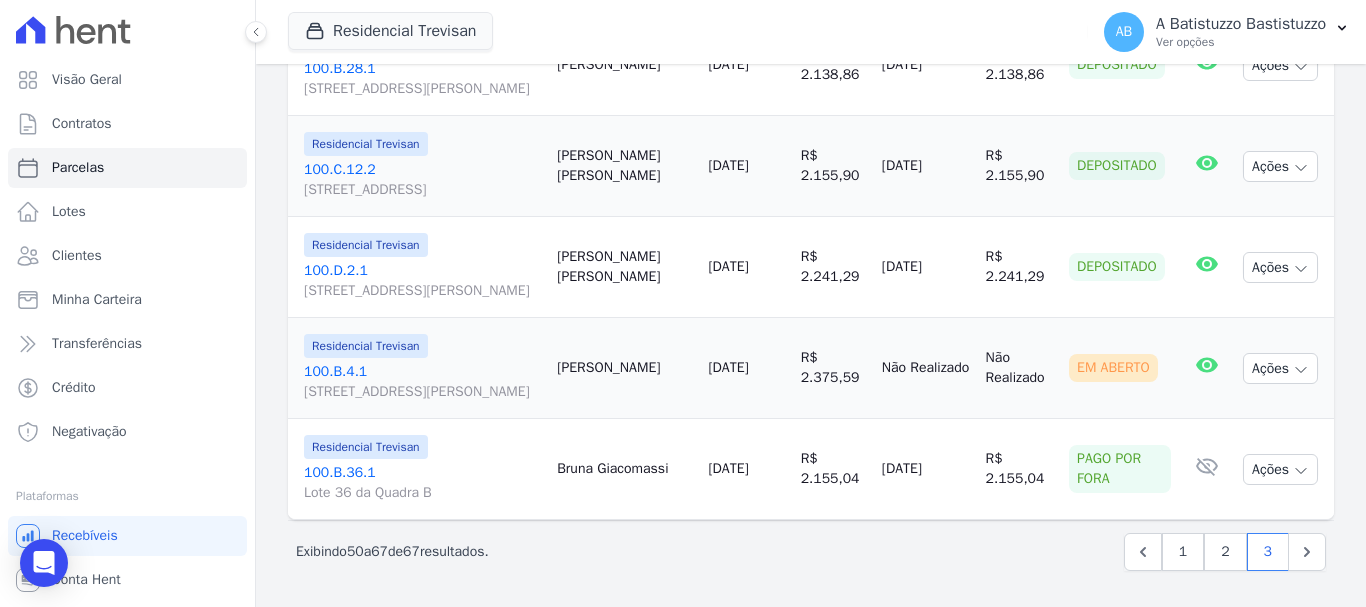 scroll, scrollTop: 2320, scrollLeft: 0, axis: vertical 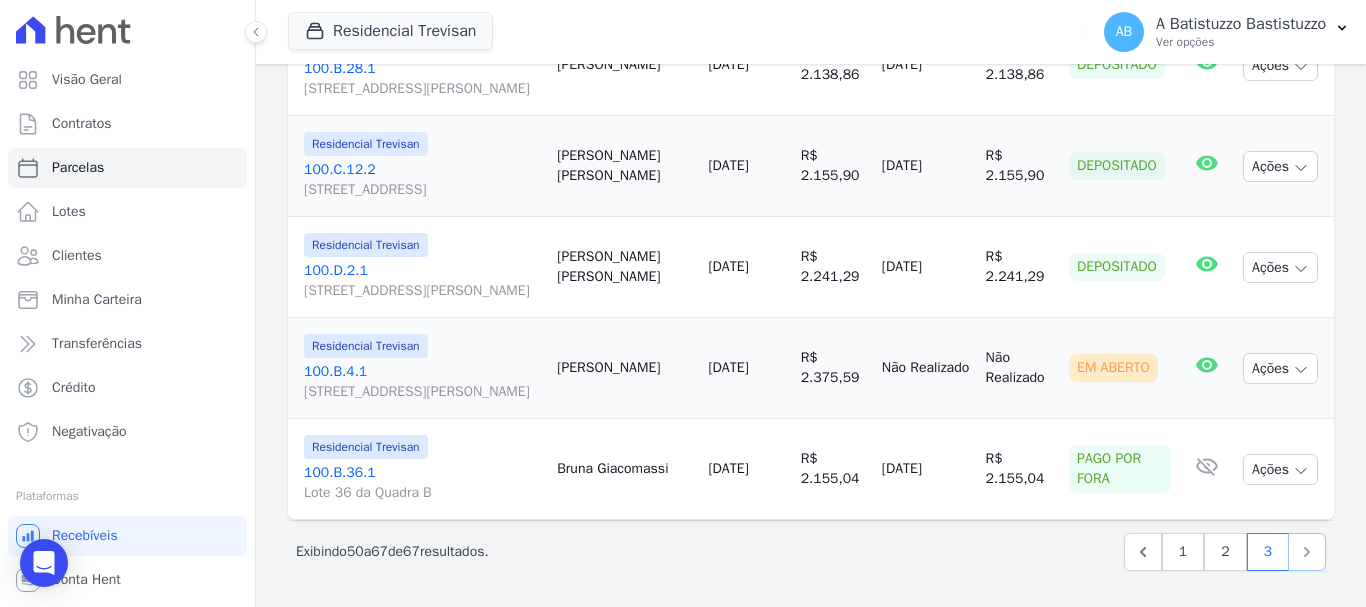 click 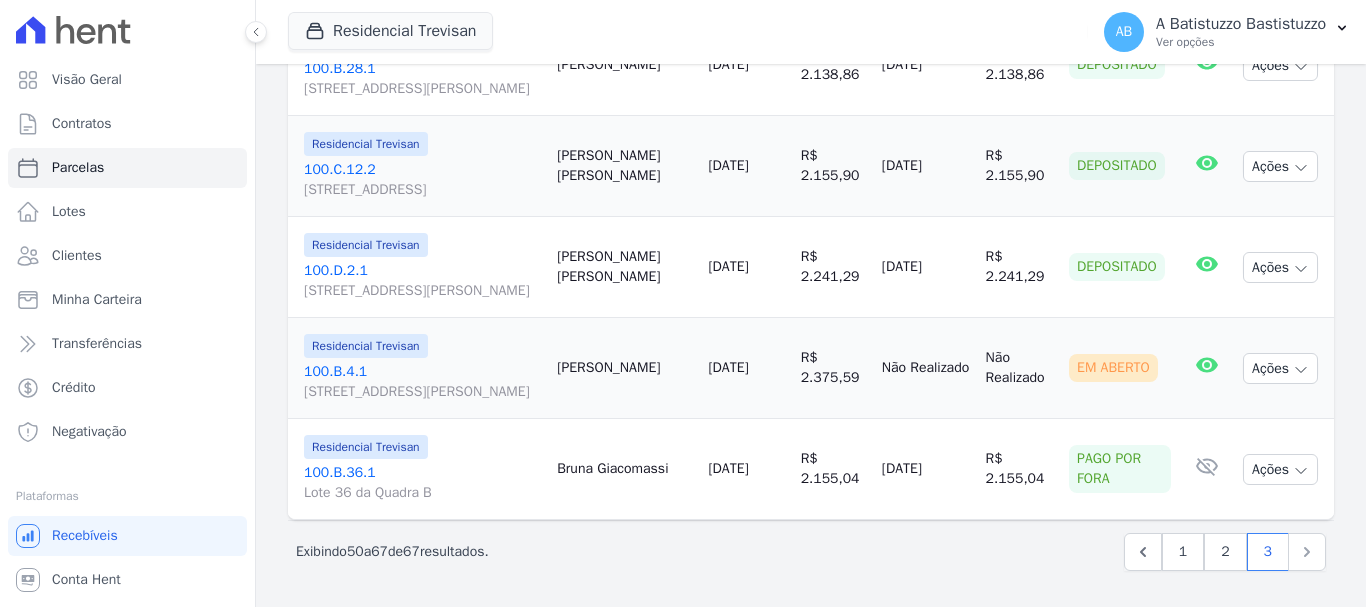 select 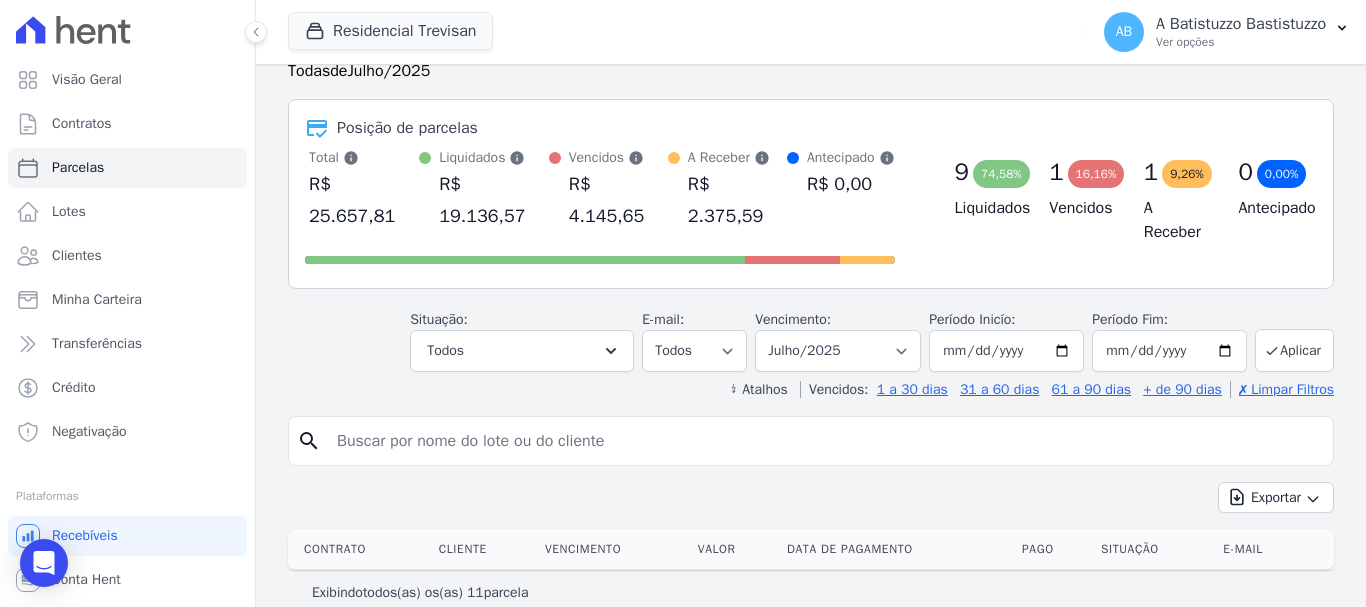 scroll, scrollTop: 57, scrollLeft: 0, axis: vertical 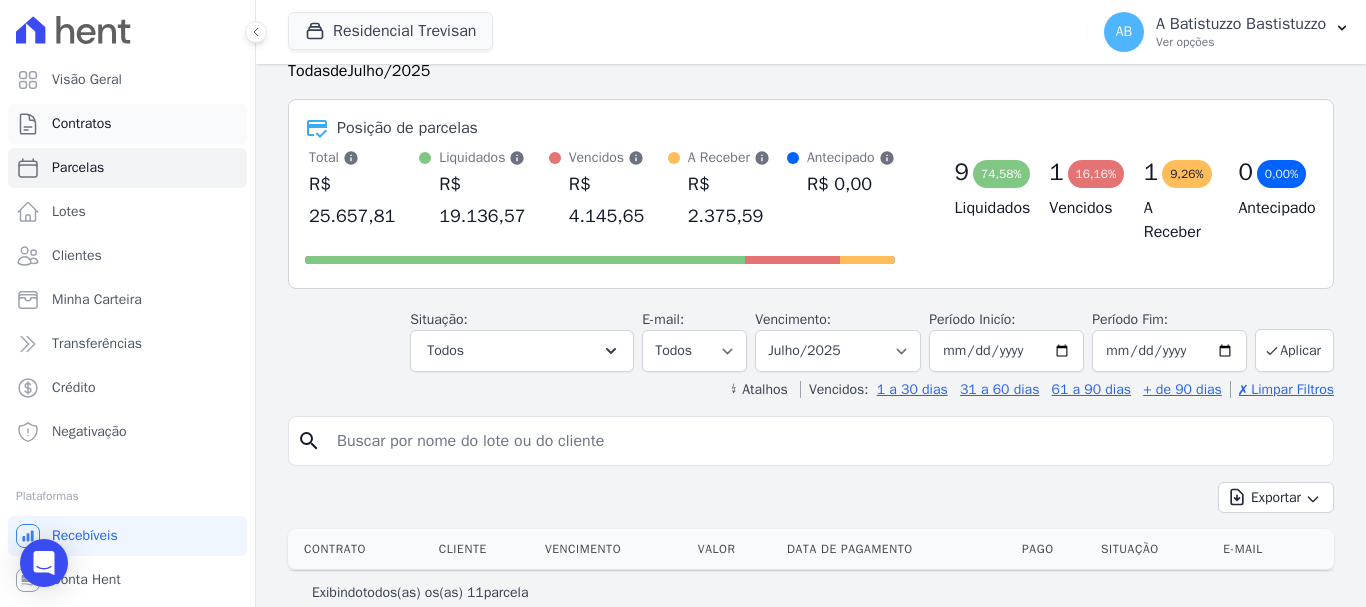 click on "Contratos" at bounding box center (82, 124) 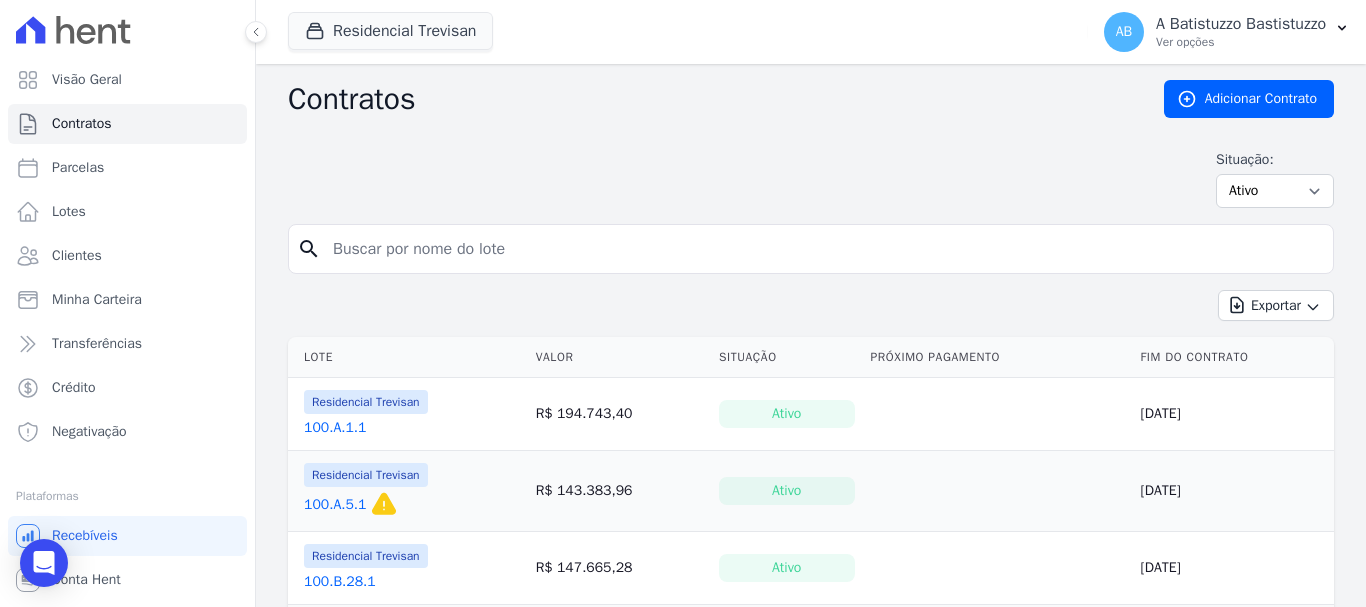 scroll, scrollTop: 400, scrollLeft: 0, axis: vertical 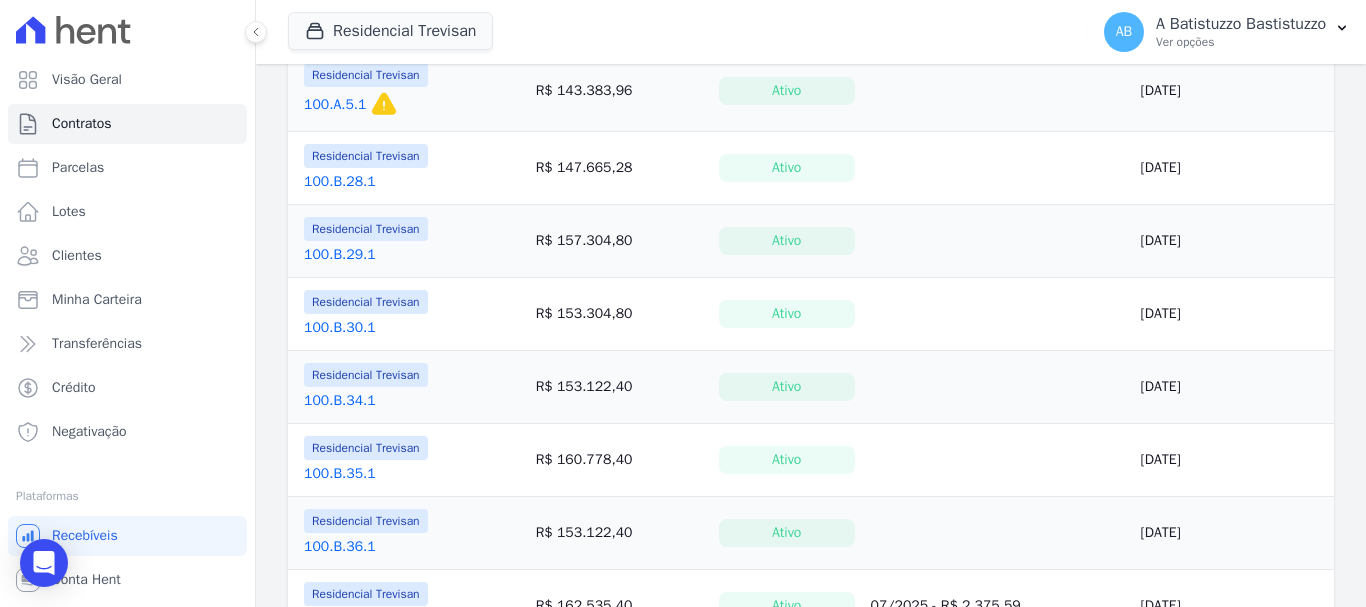 click on "100.B.36.1" at bounding box center (340, 547) 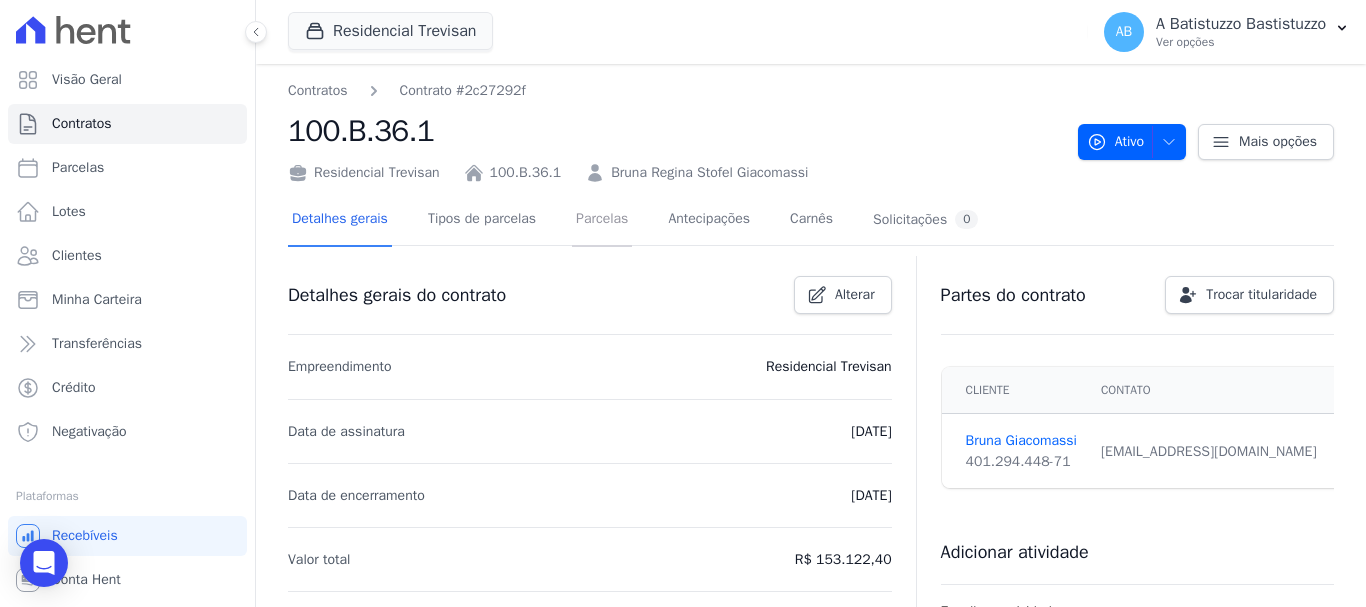 click on "Parcelas" at bounding box center [602, 220] 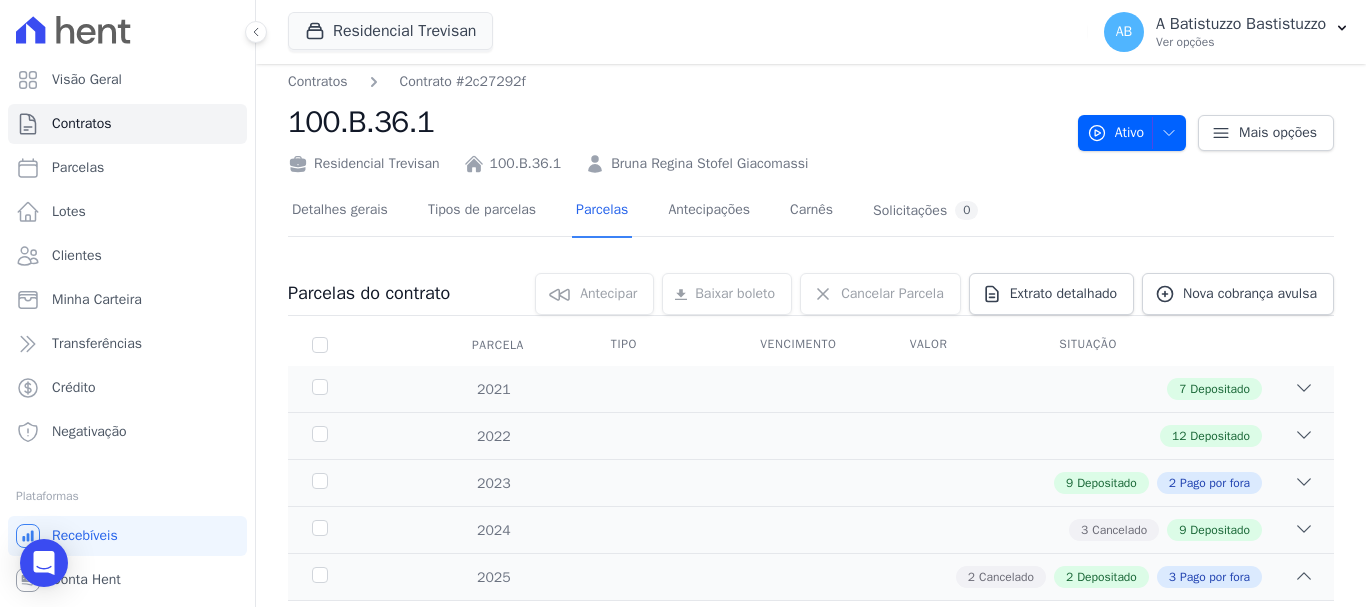 scroll, scrollTop: 0, scrollLeft: 0, axis: both 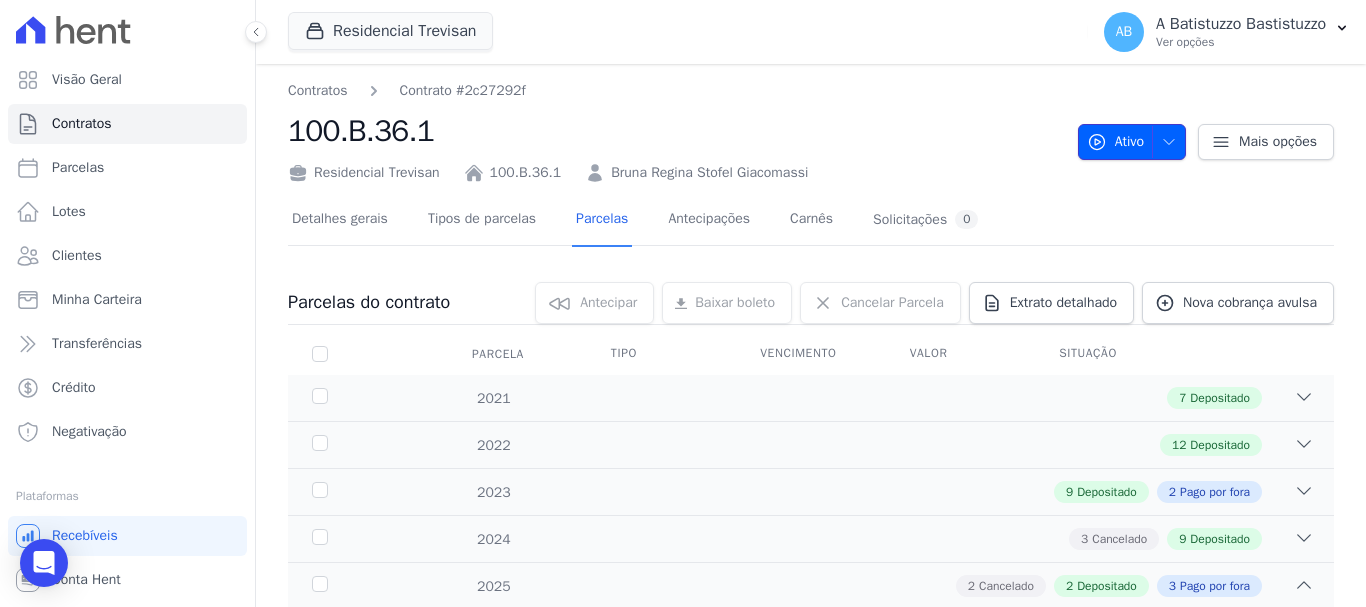 click on "Ativo" at bounding box center (1115, 142) 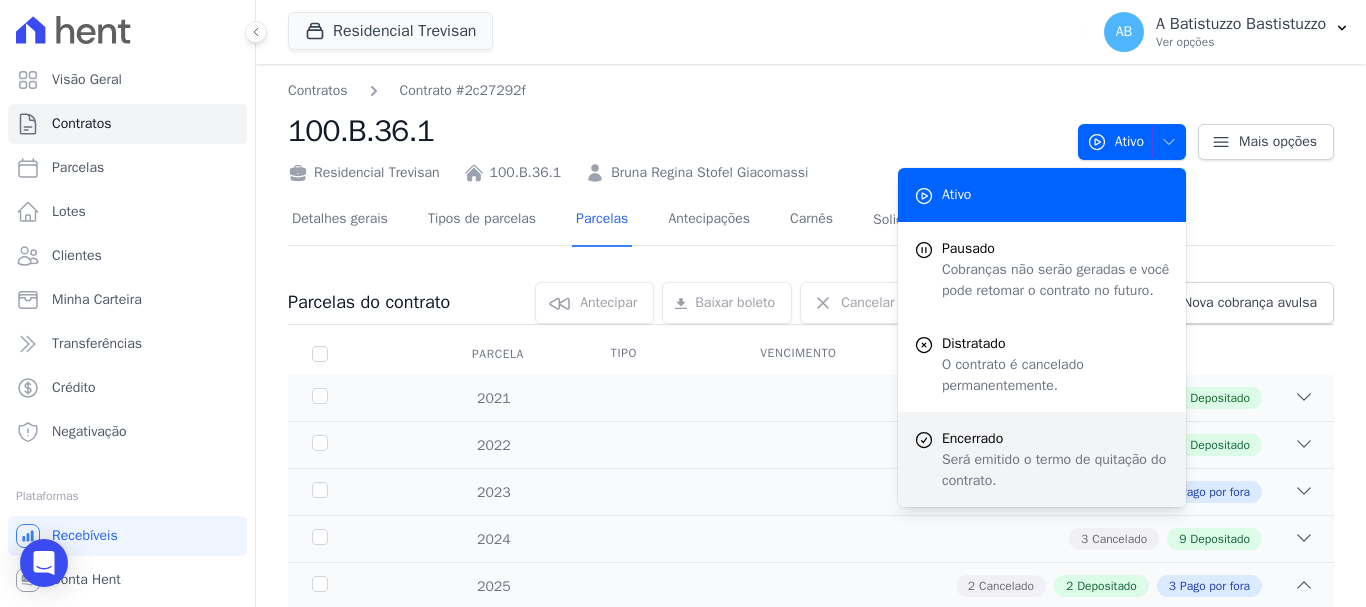 click on "Encerrado" at bounding box center (1056, 438) 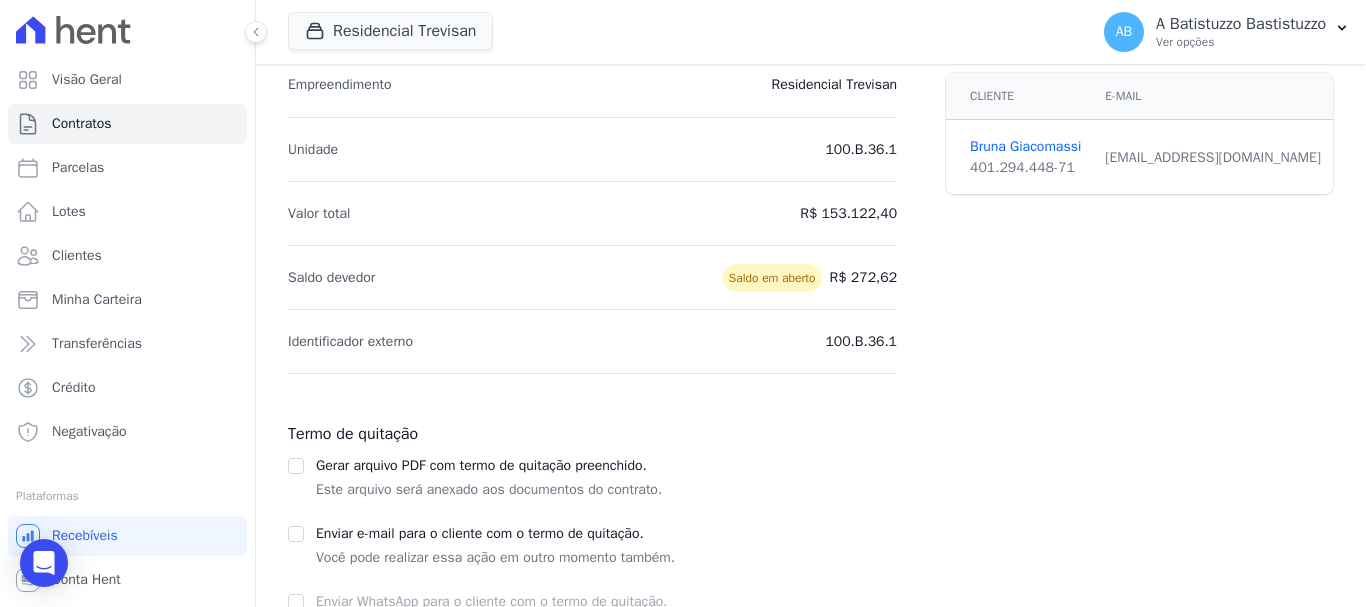 scroll, scrollTop: 339, scrollLeft: 0, axis: vertical 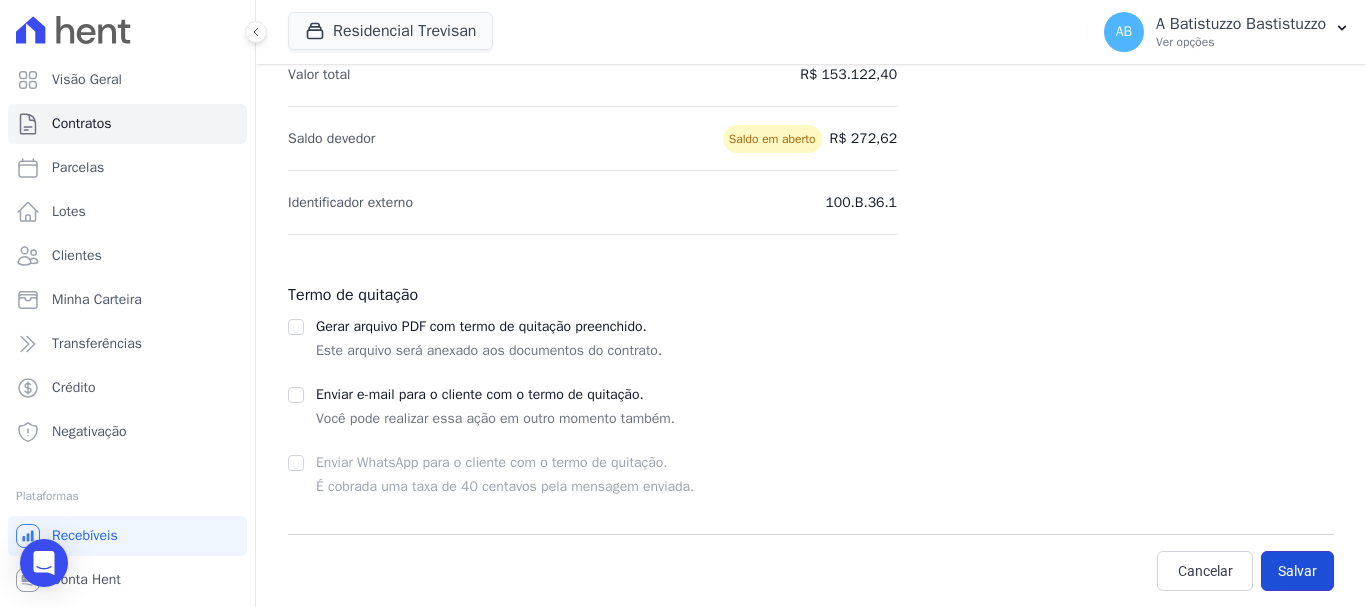 click on "Salvar" at bounding box center [1297, 571] 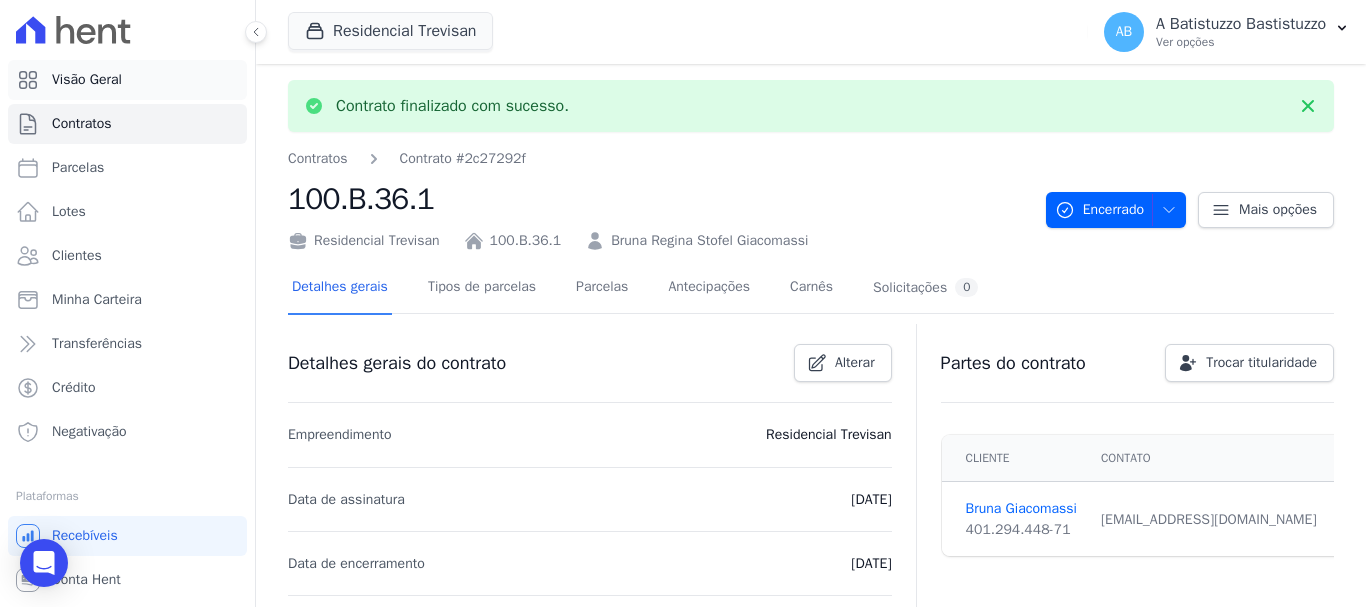 click on "Visão Geral" at bounding box center [87, 80] 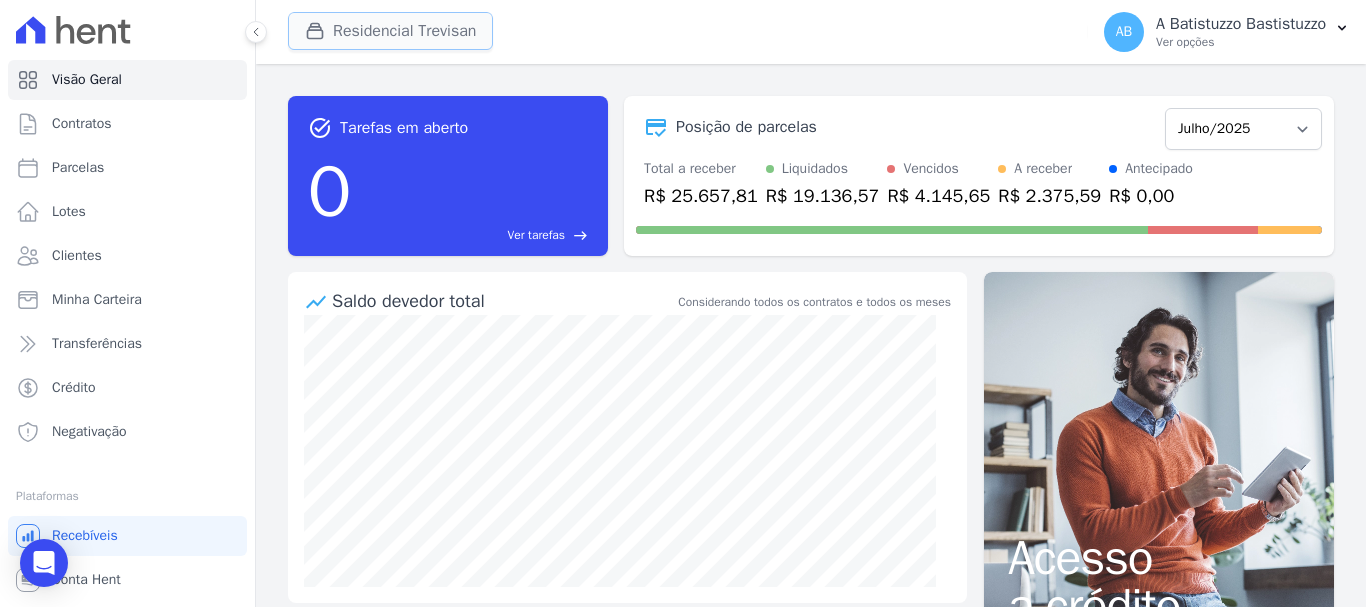 click on "Residencial Trevisan" at bounding box center (390, 31) 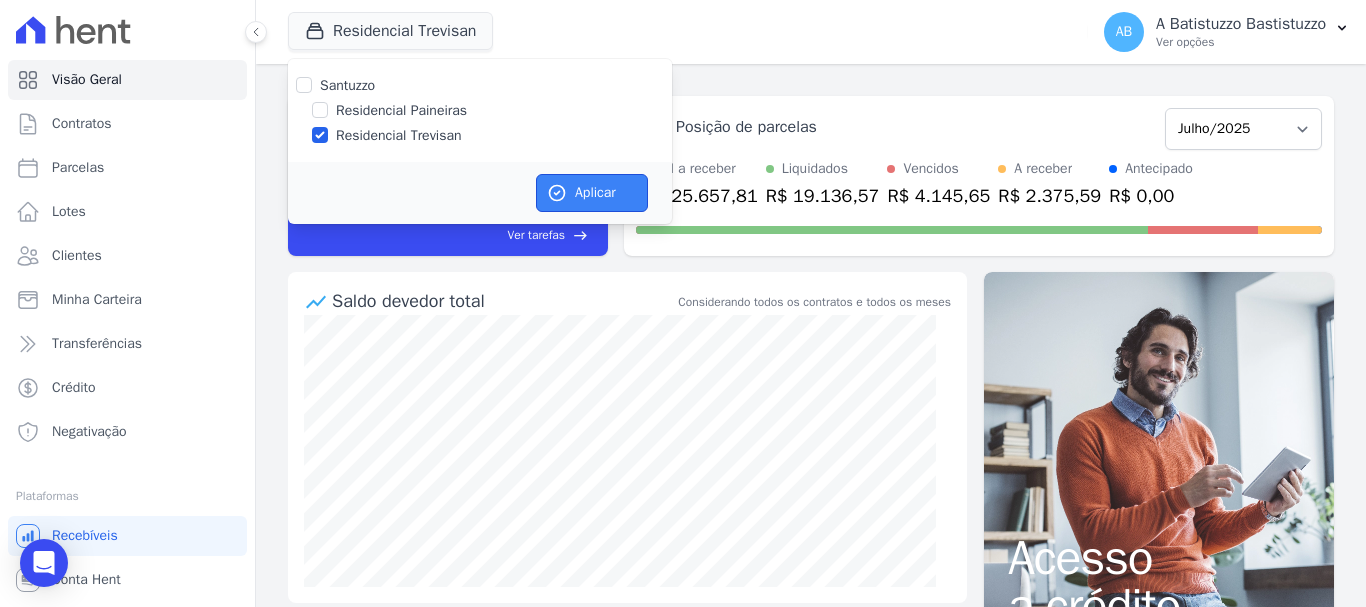 click on "Aplicar" at bounding box center (592, 193) 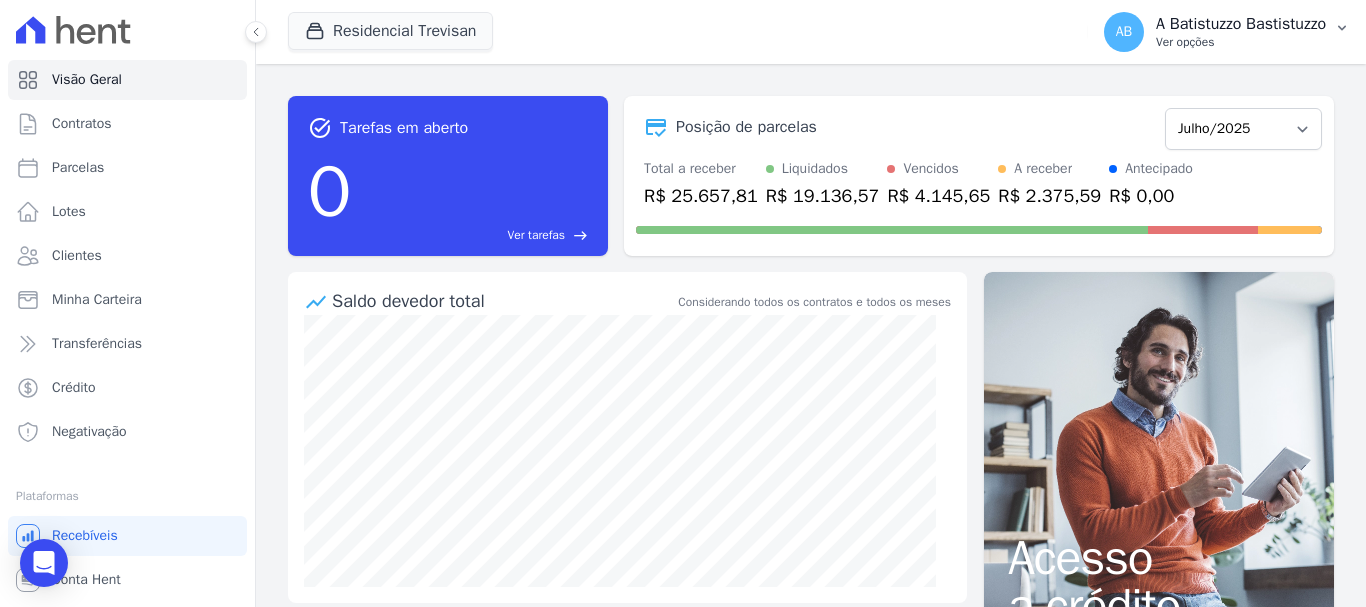 click on "AB" at bounding box center (1124, 32) 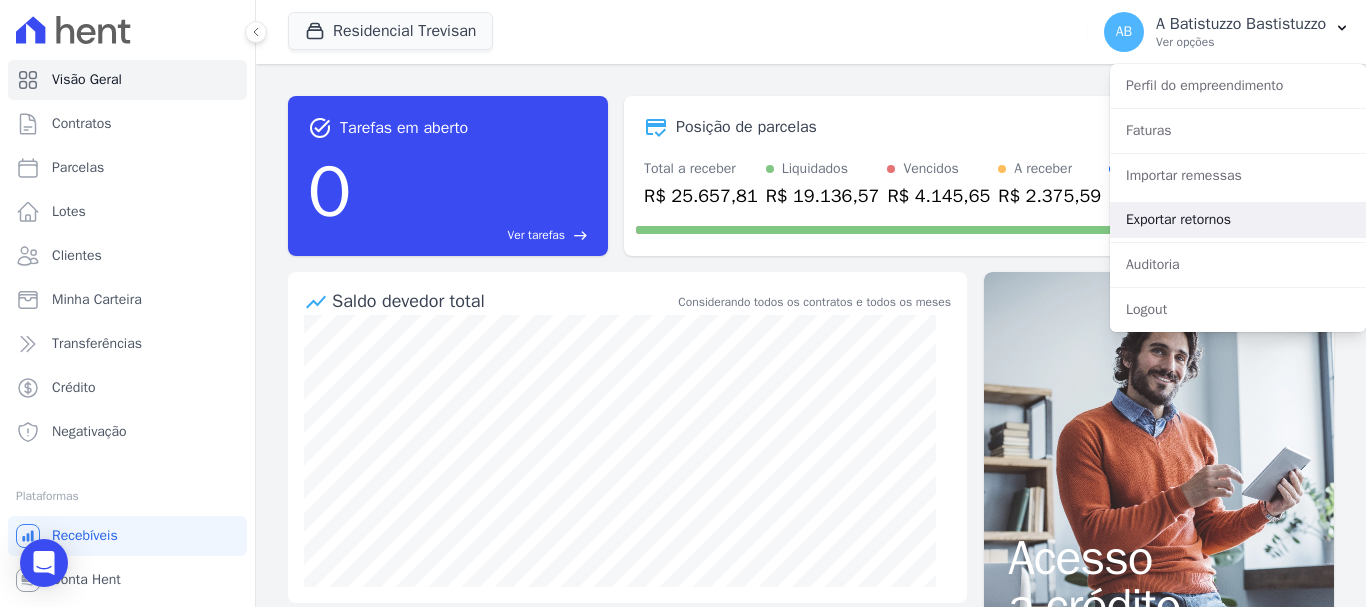 click on "Exportar retornos" at bounding box center [1238, 220] 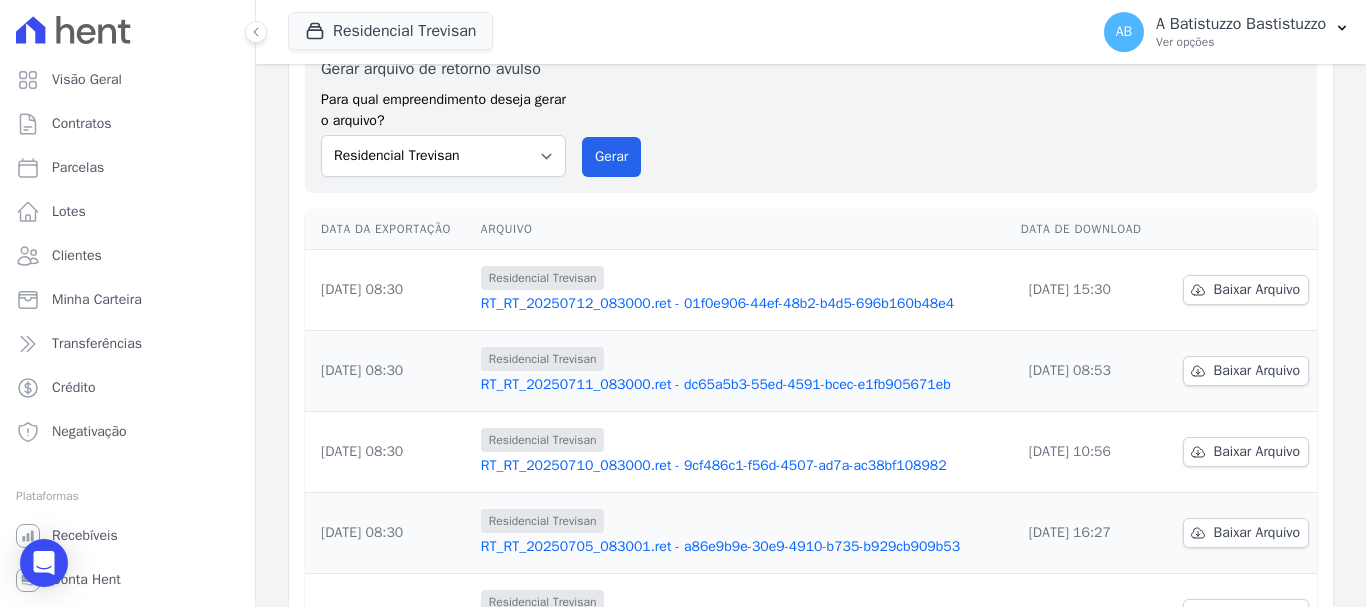 scroll, scrollTop: 0, scrollLeft: 0, axis: both 